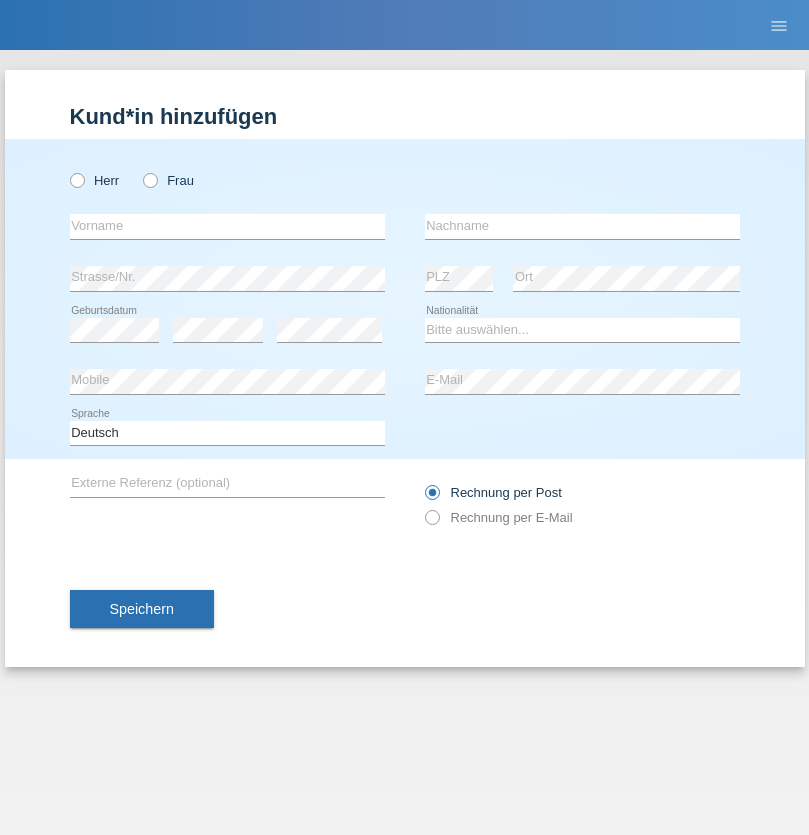 scroll, scrollTop: 0, scrollLeft: 0, axis: both 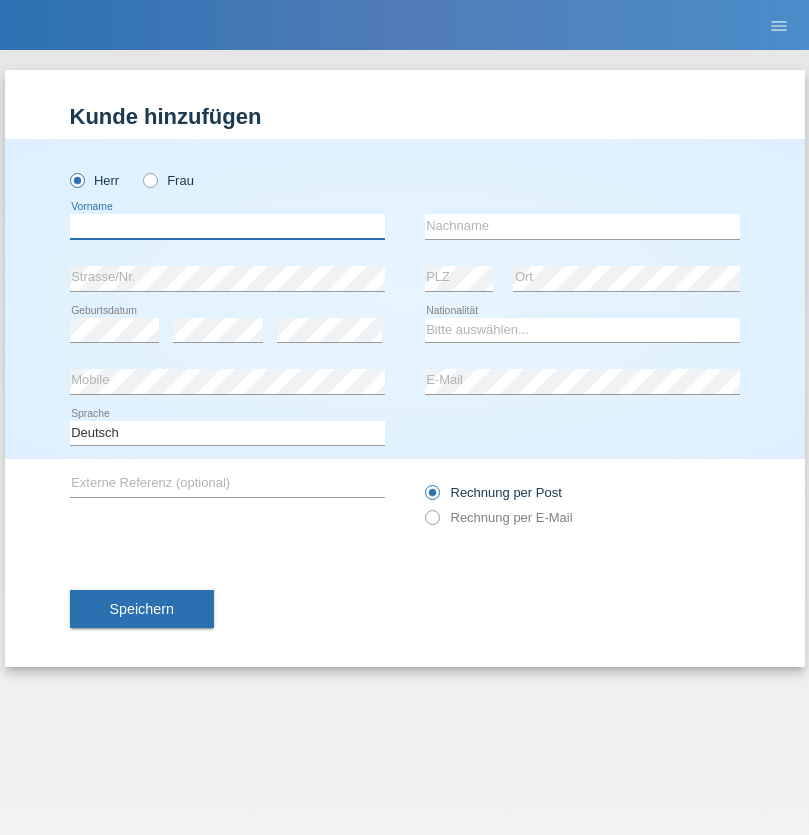 click at bounding box center [227, 226] 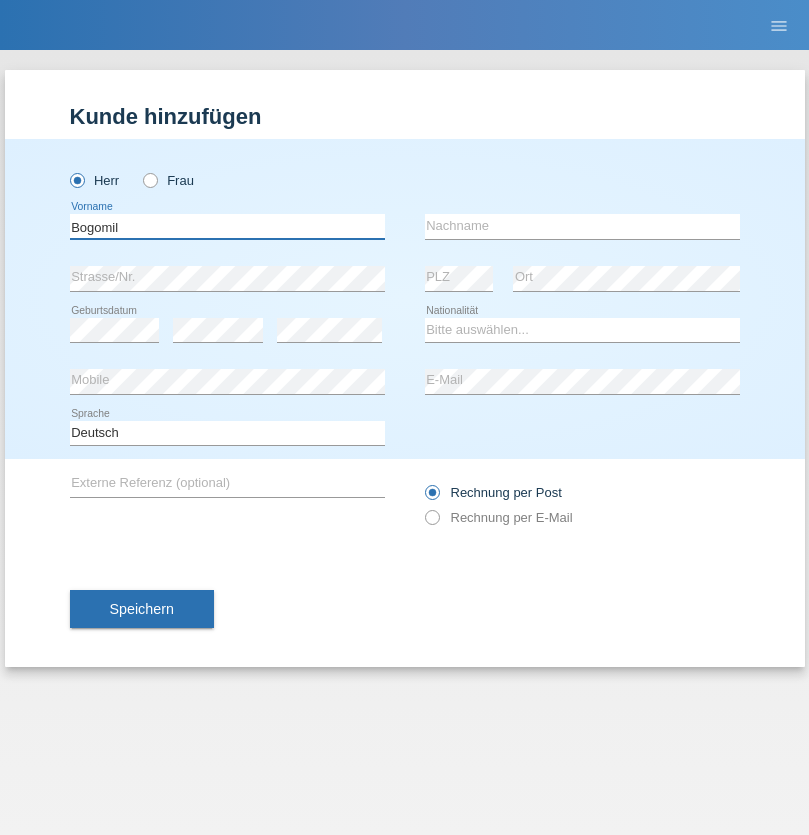 type on "Bogomil" 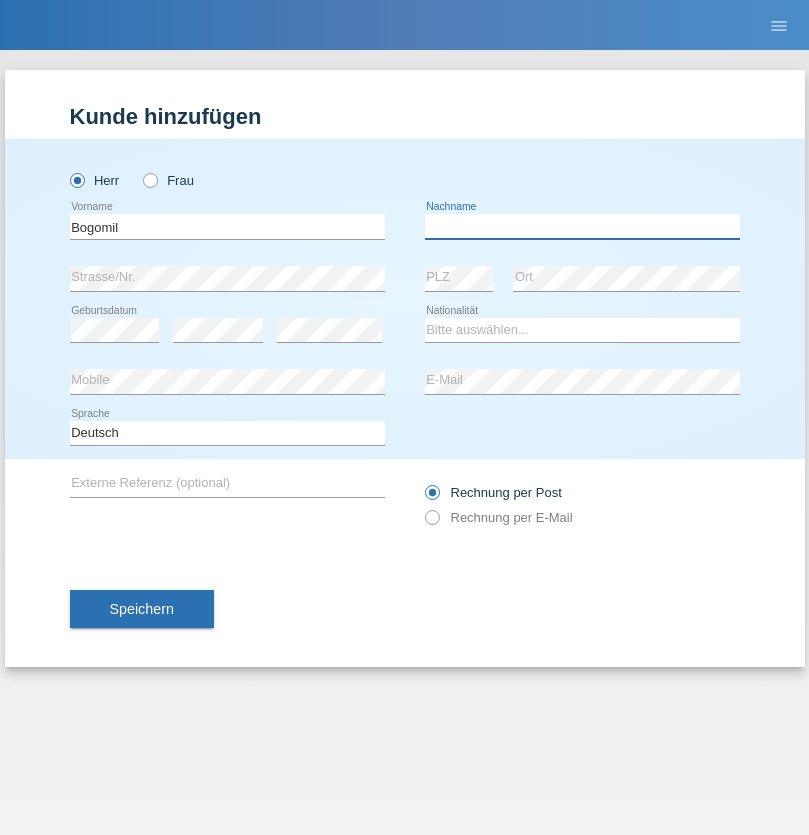 click at bounding box center (582, 226) 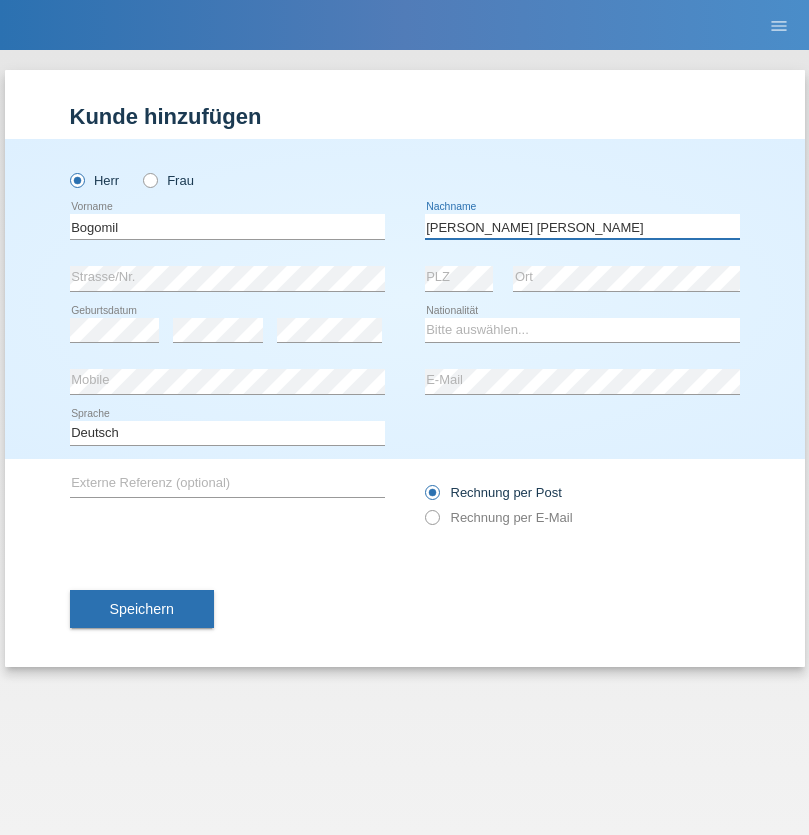 type on "Hristov ivanov" 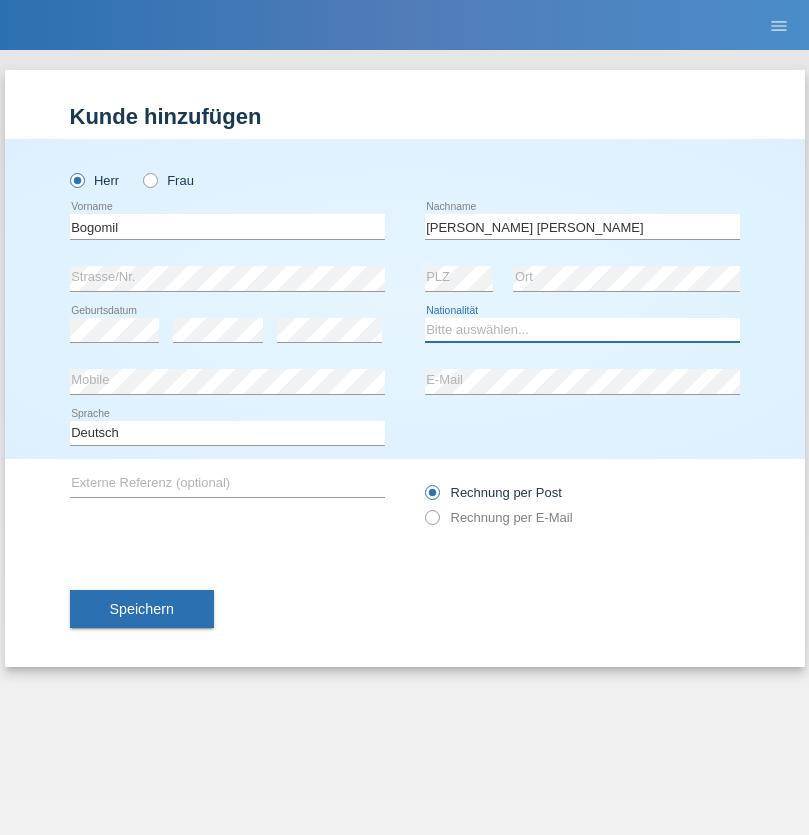 select on "BG" 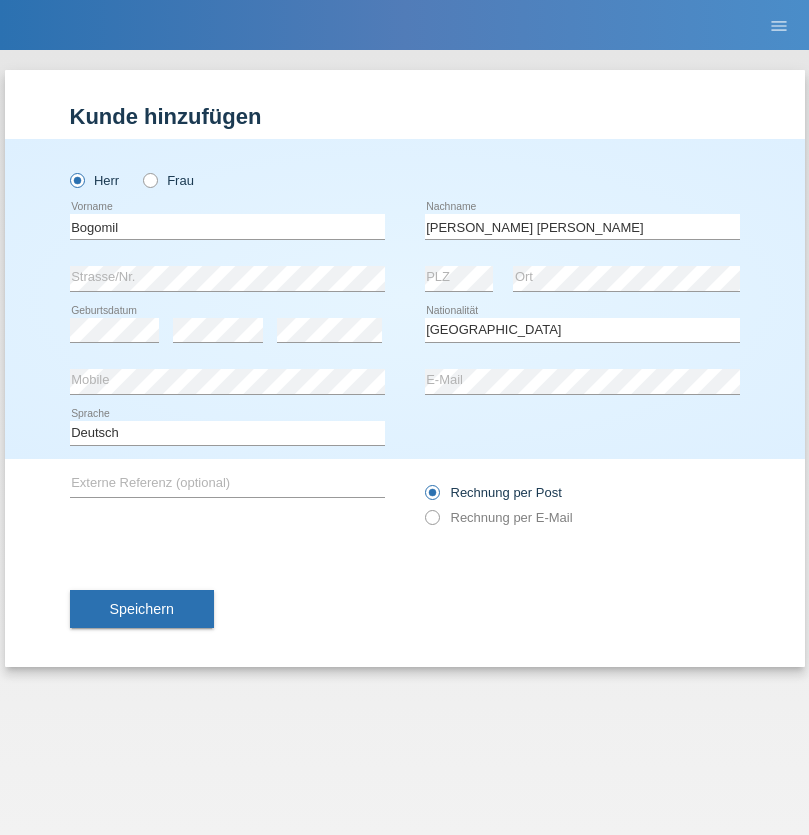 select on "C" 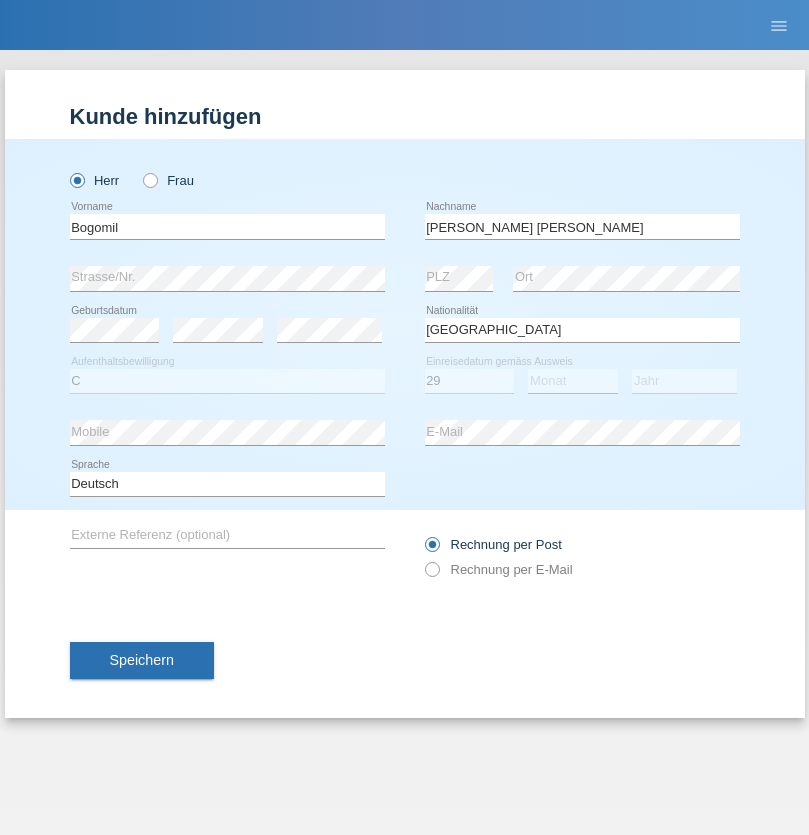 select on "04" 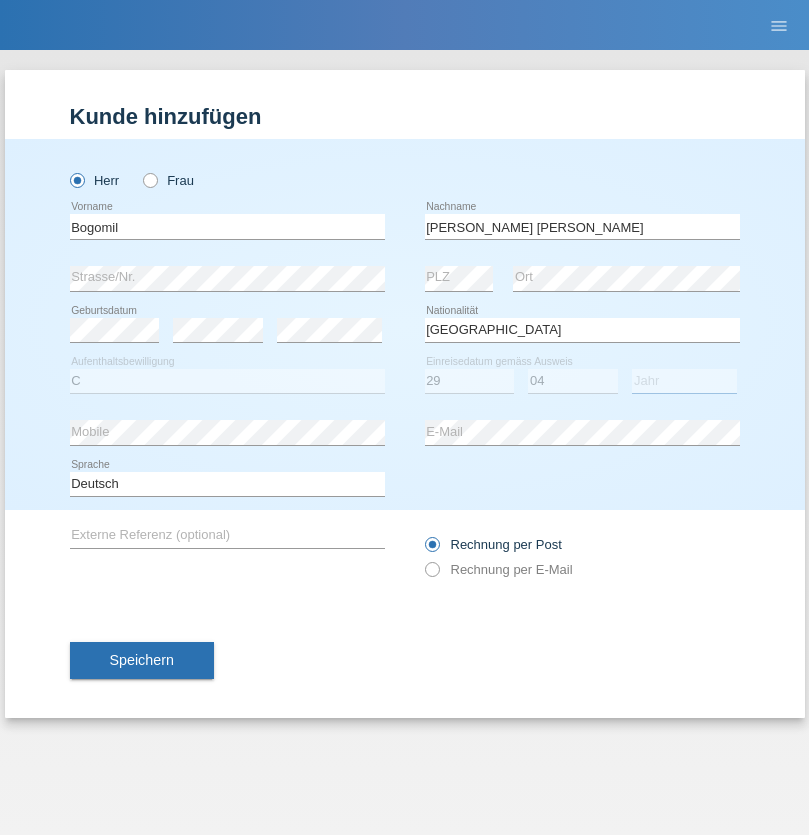 select on "2021" 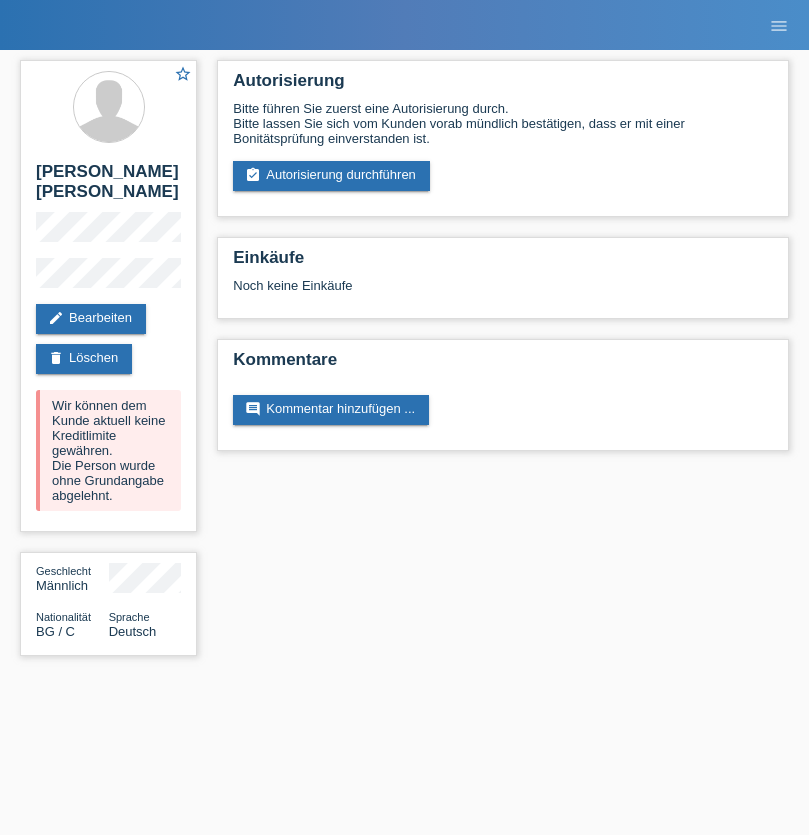 scroll, scrollTop: 0, scrollLeft: 0, axis: both 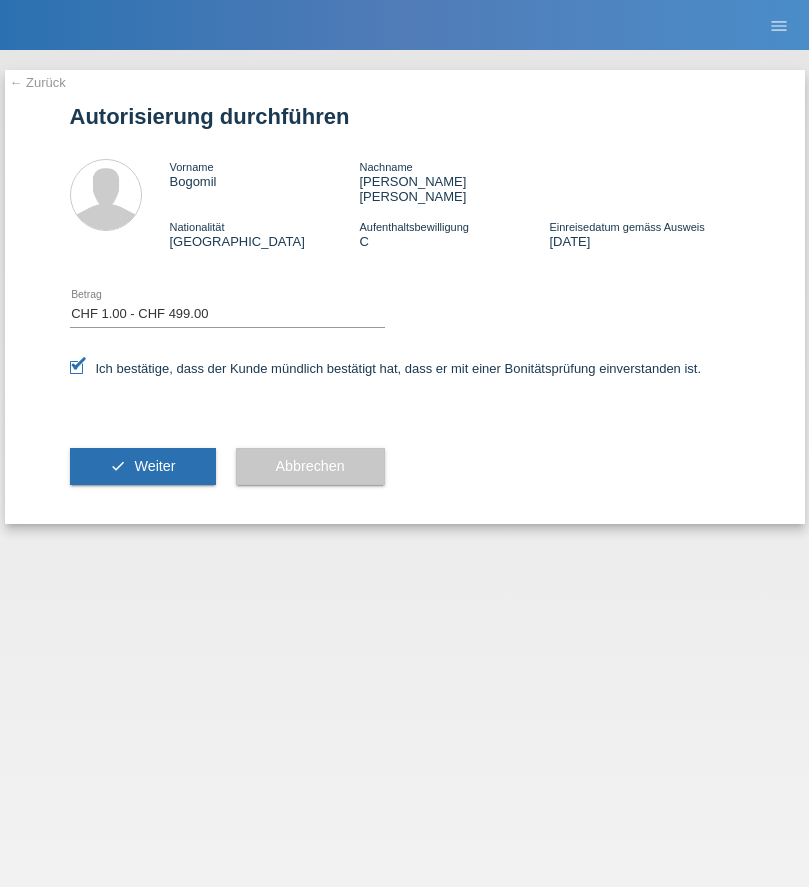 select on "1" 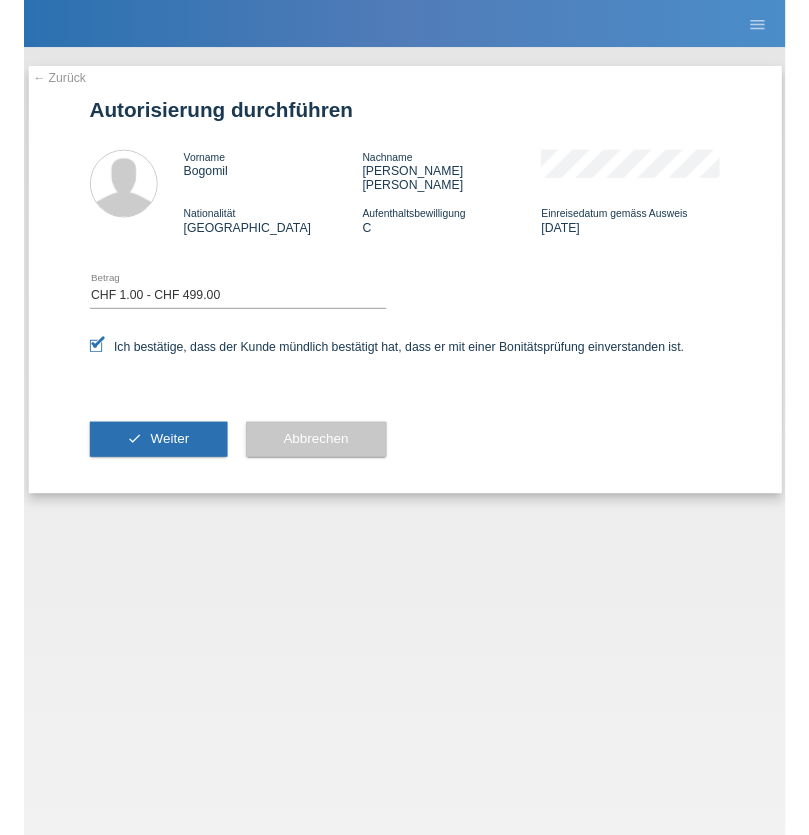 scroll, scrollTop: 0, scrollLeft: 0, axis: both 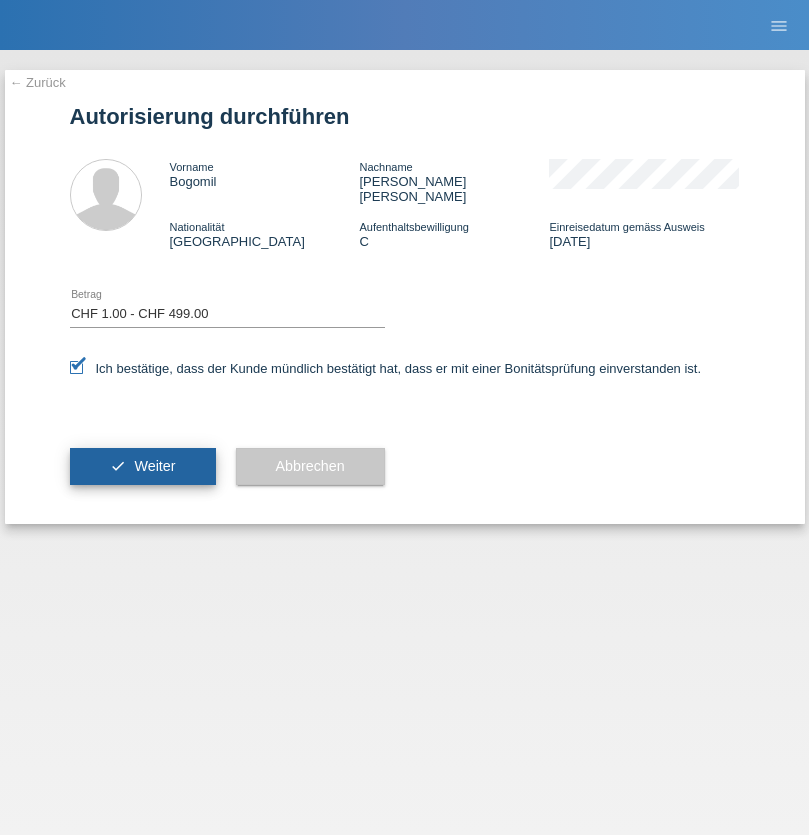 click on "Weiter" at bounding box center [154, 466] 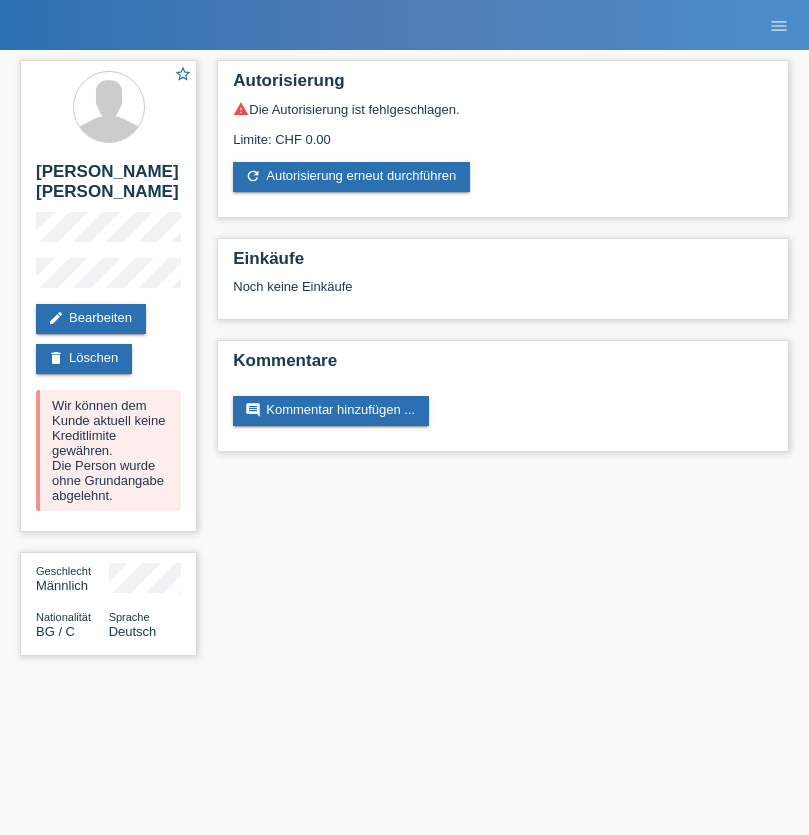 scroll, scrollTop: 0, scrollLeft: 0, axis: both 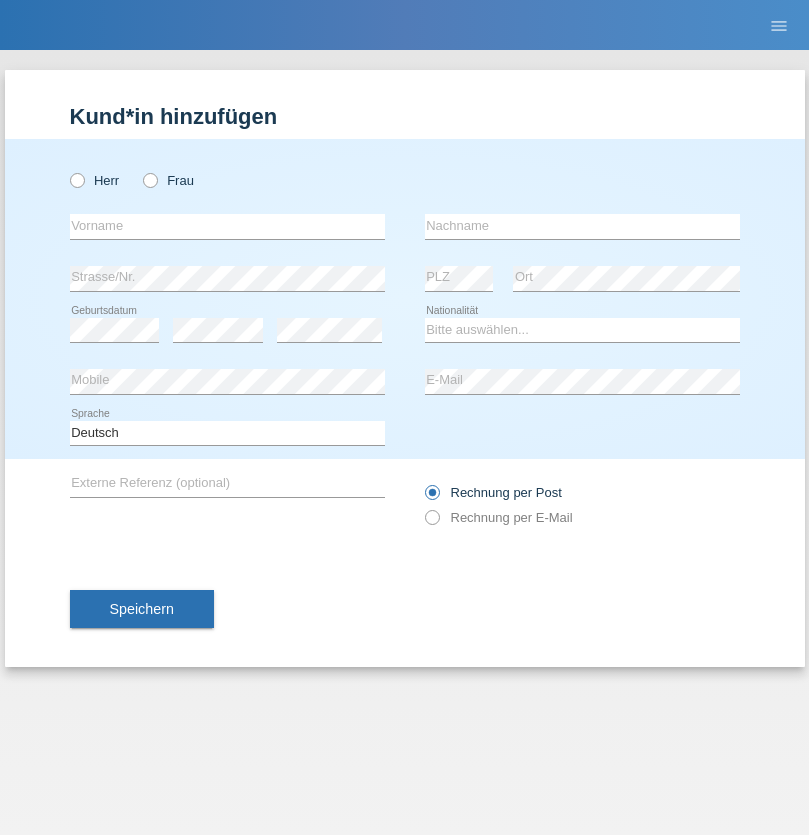 radio on "true" 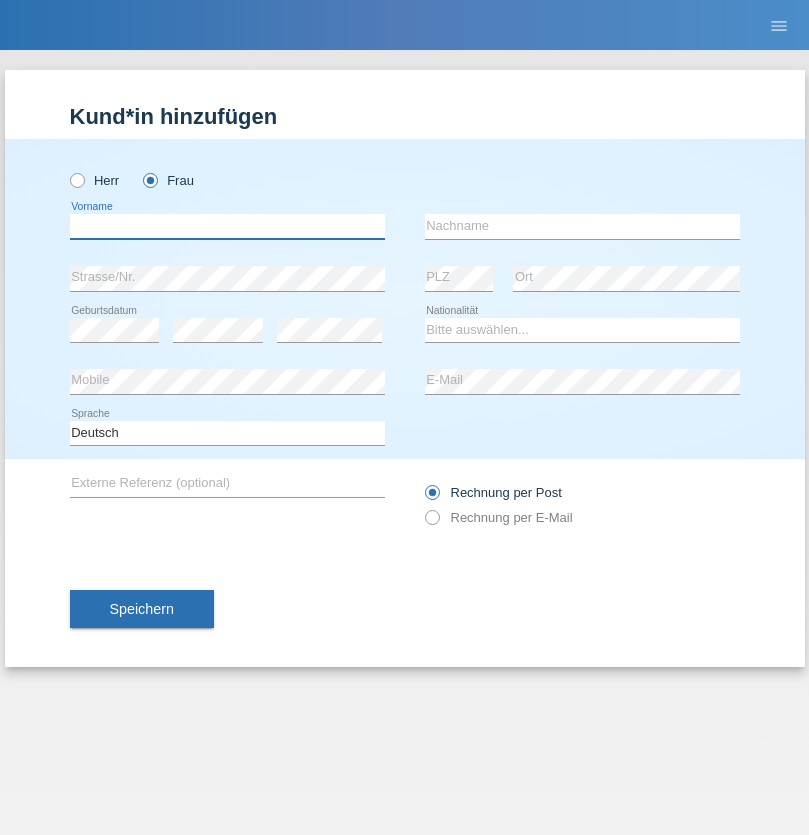 click at bounding box center [227, 226] 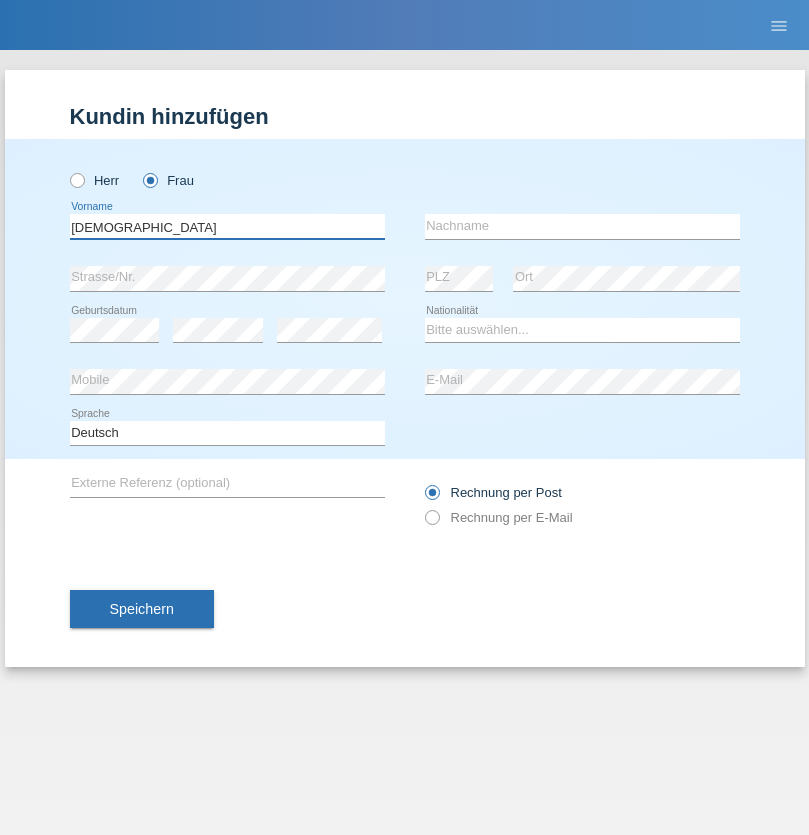 type on "[DEMOGRAPHIC_DATA]" 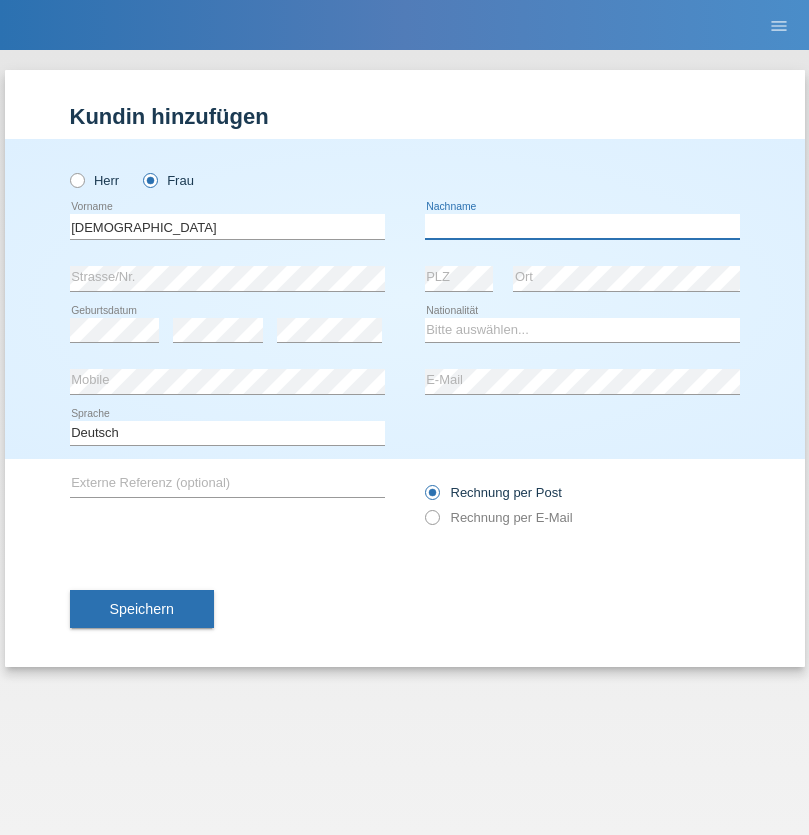 click at bounding box center (582, 226) 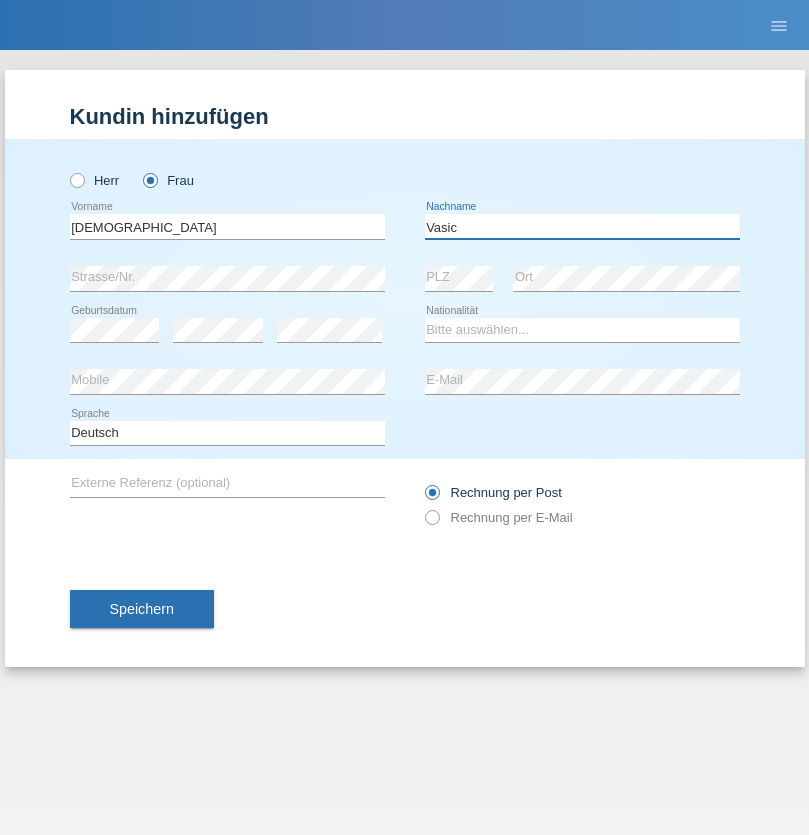 type on "Vasic" 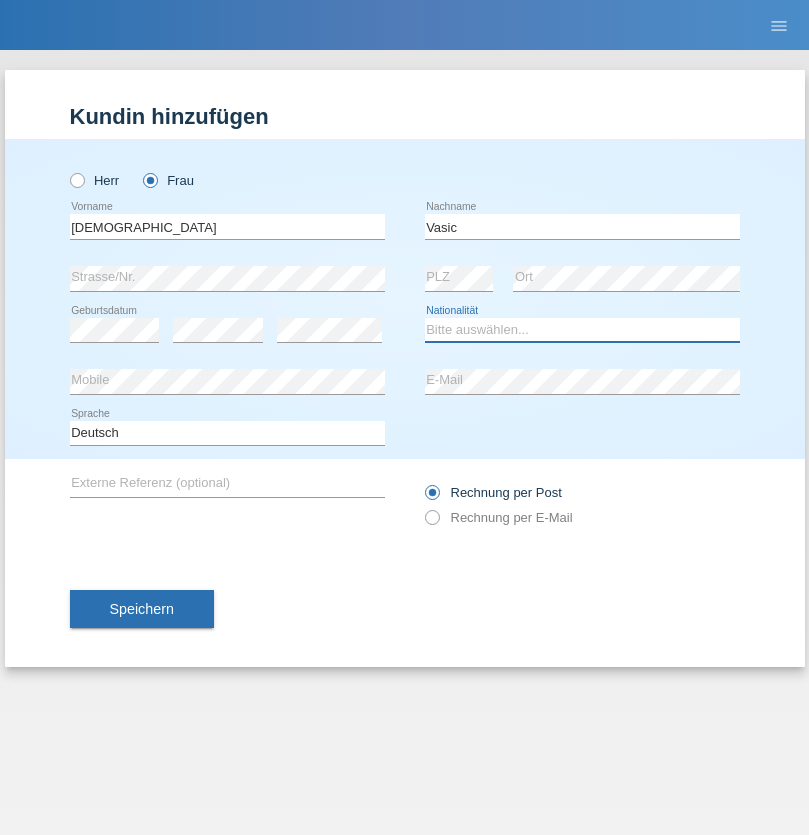 select on "CH" 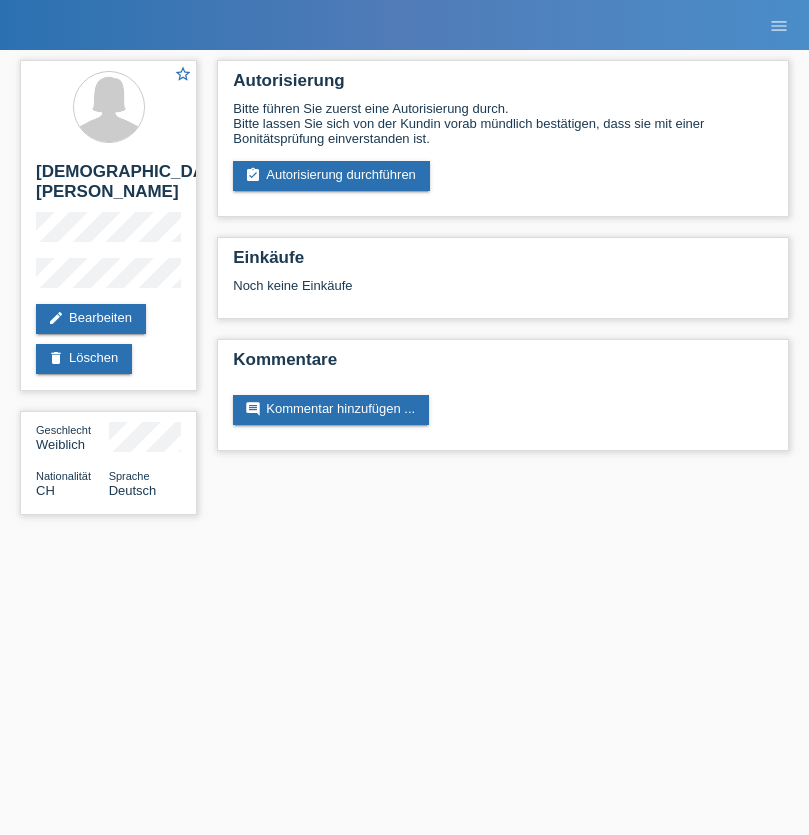 scroll, scrollTop: 0, scrollLeft: 0, axis: both 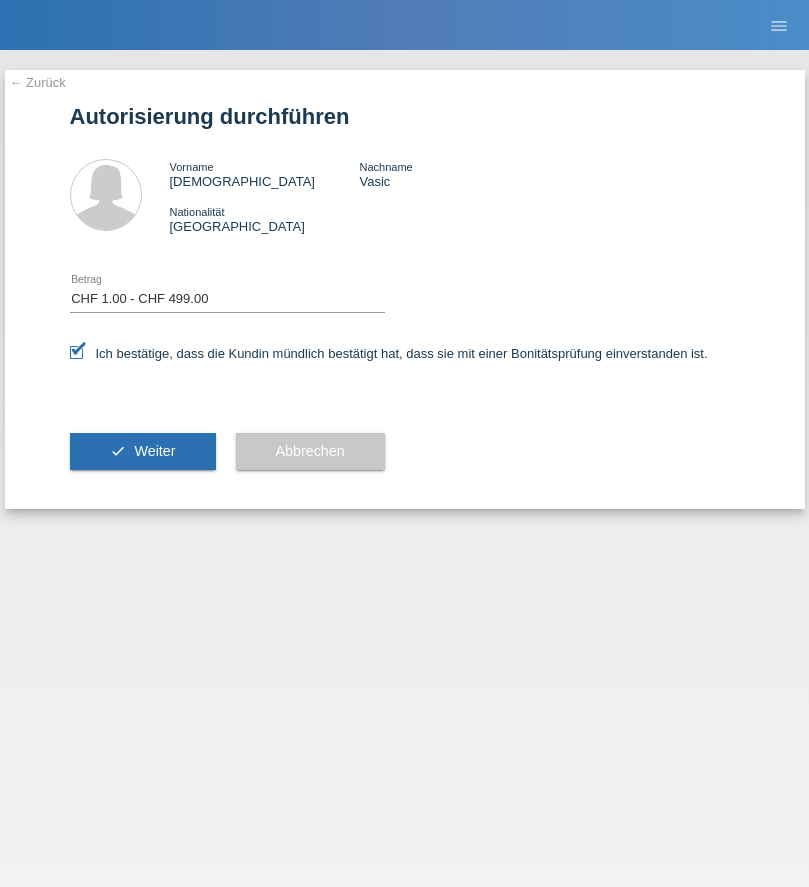 select on "1" 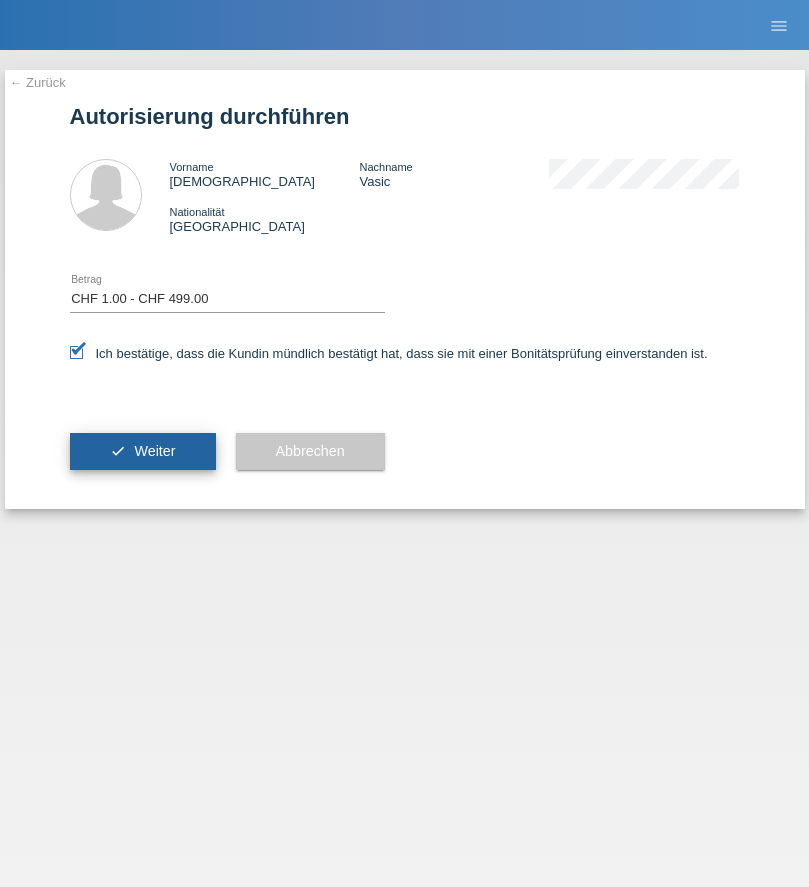 click on "Weiter" at bounding box center (154, 451) 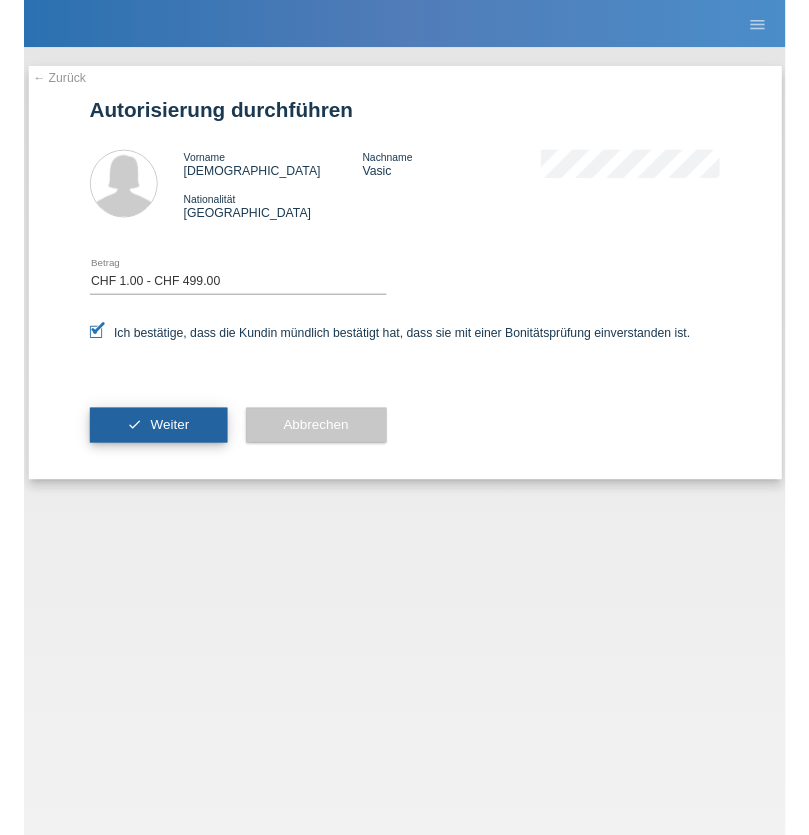 scroll, scrollTop: 0, scrollLeft: 0, axis: both 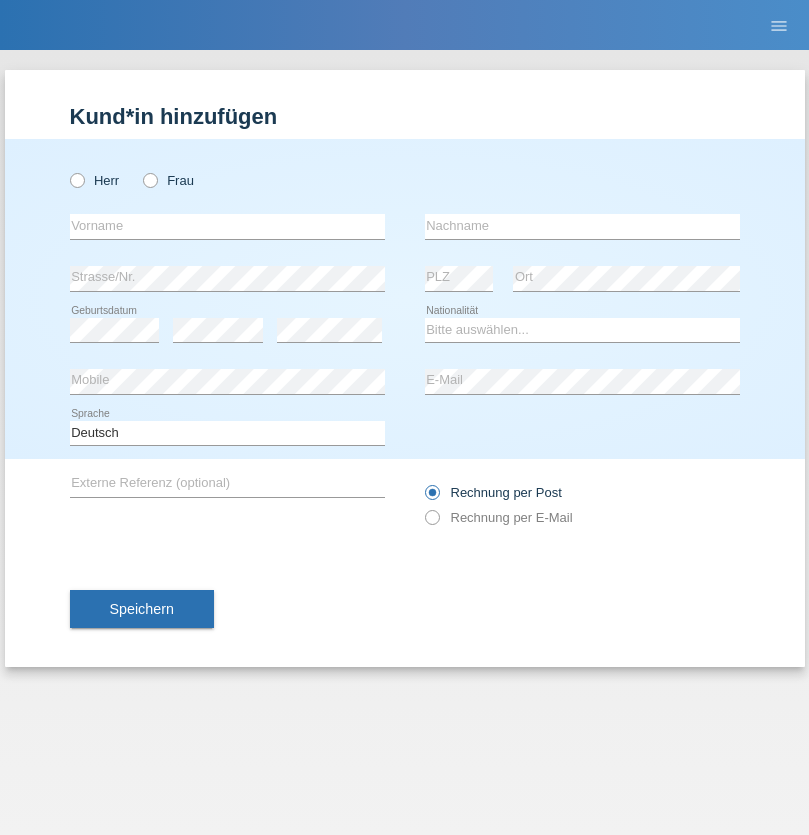 radio on "true" 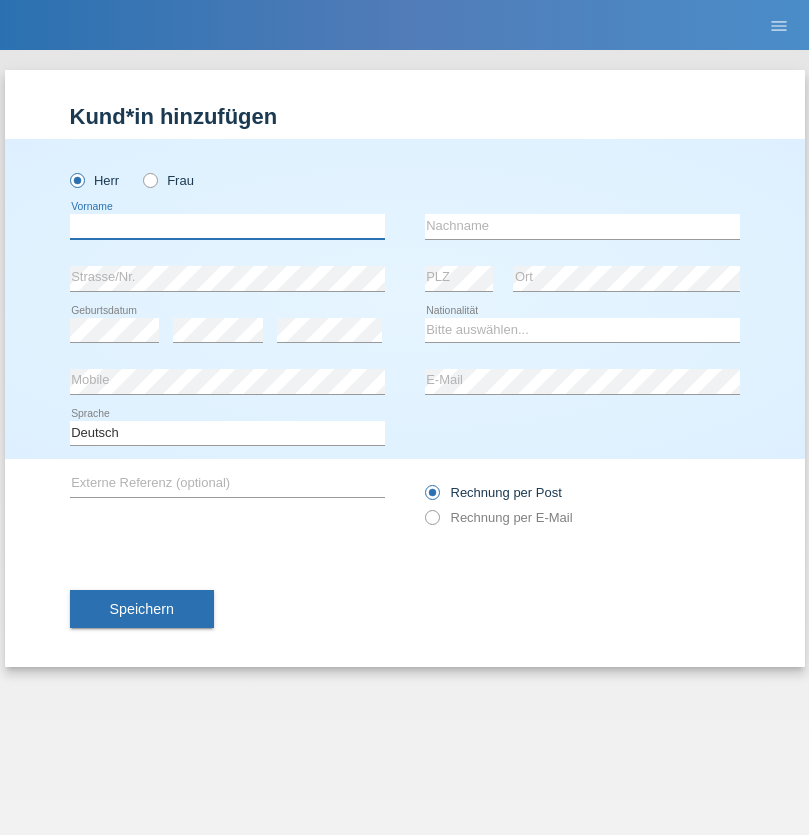 click at bounding box center [227, 226] 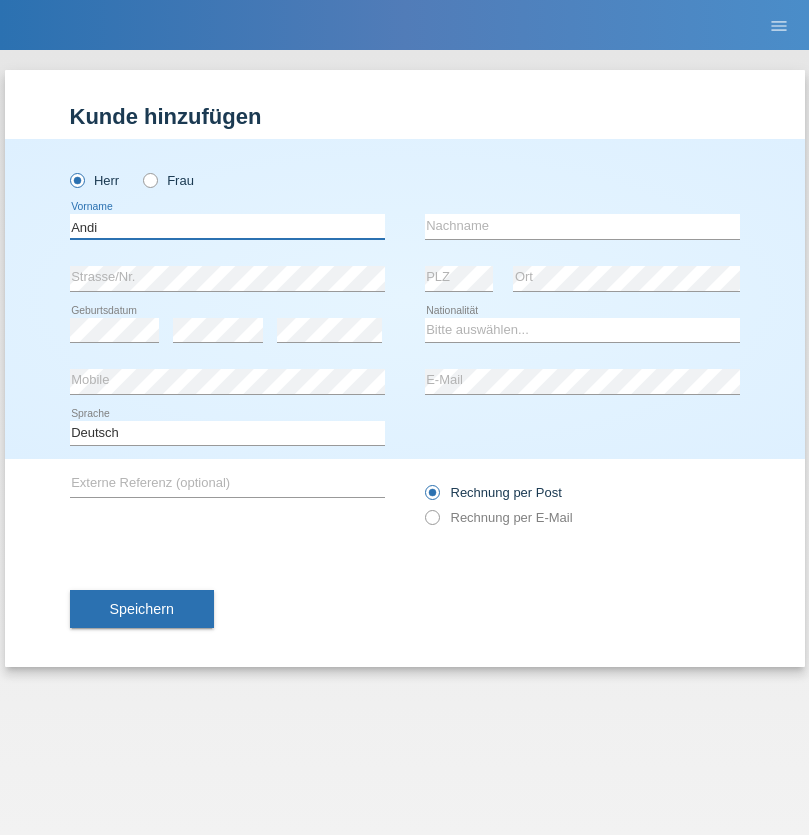 type on "Andi" 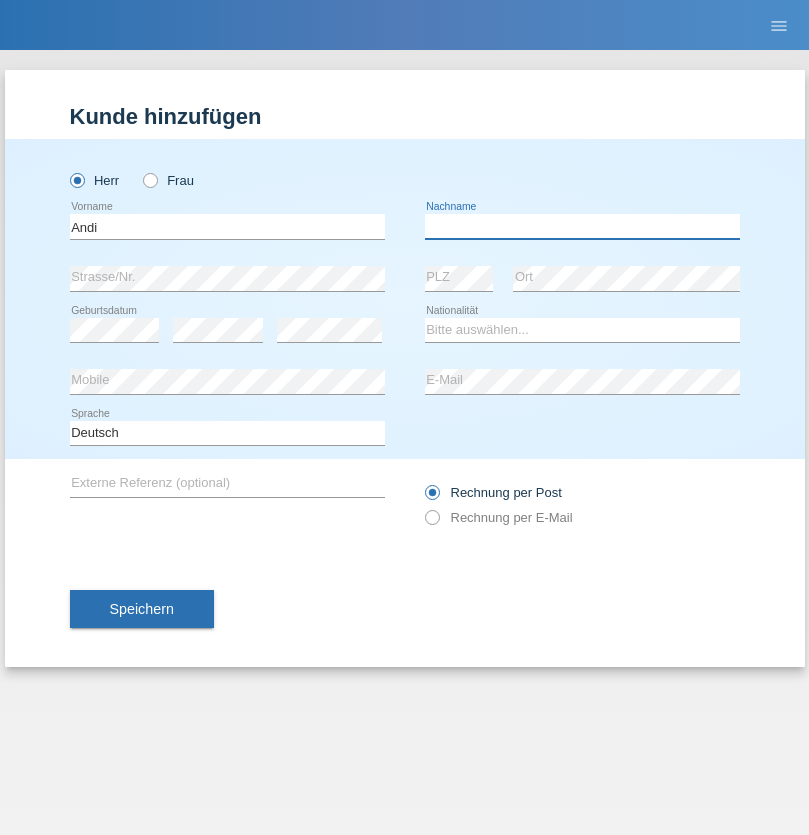 click at bounding box center [582, 226] 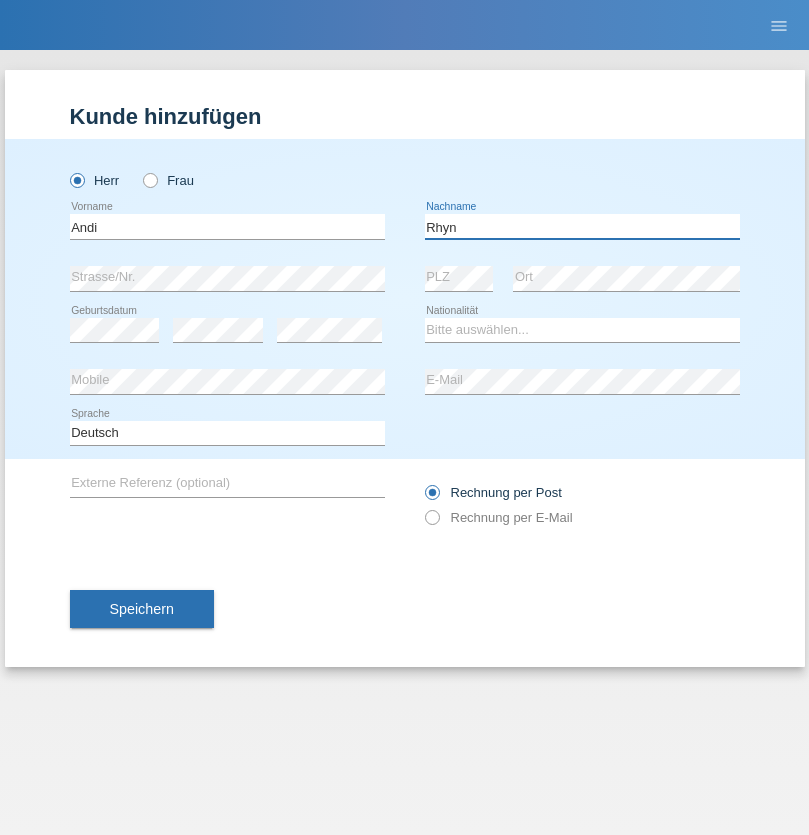 type on "Rhyn" 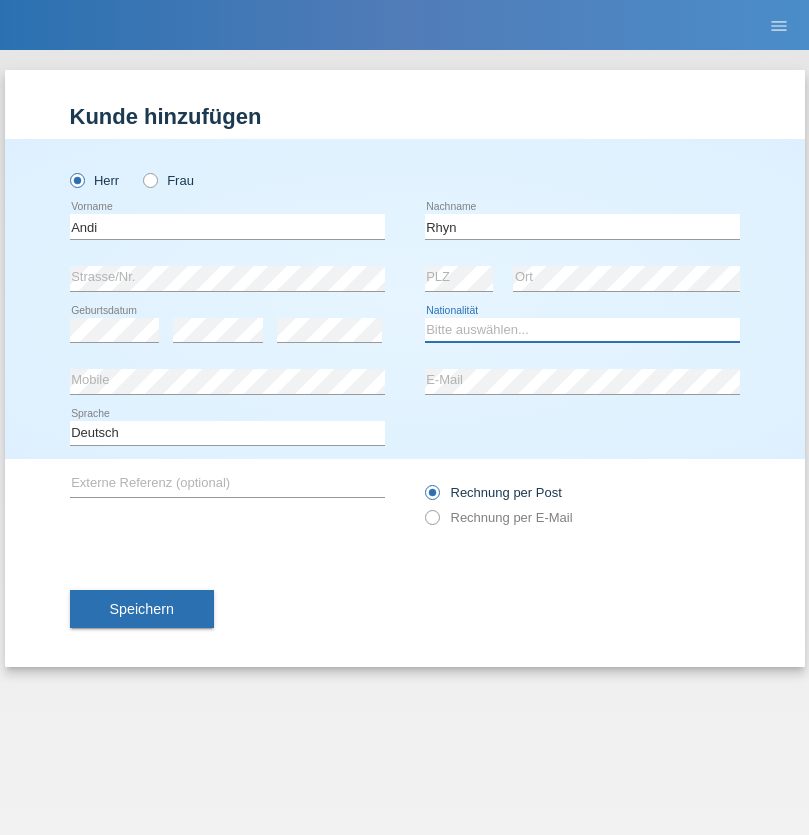 select on "CH" 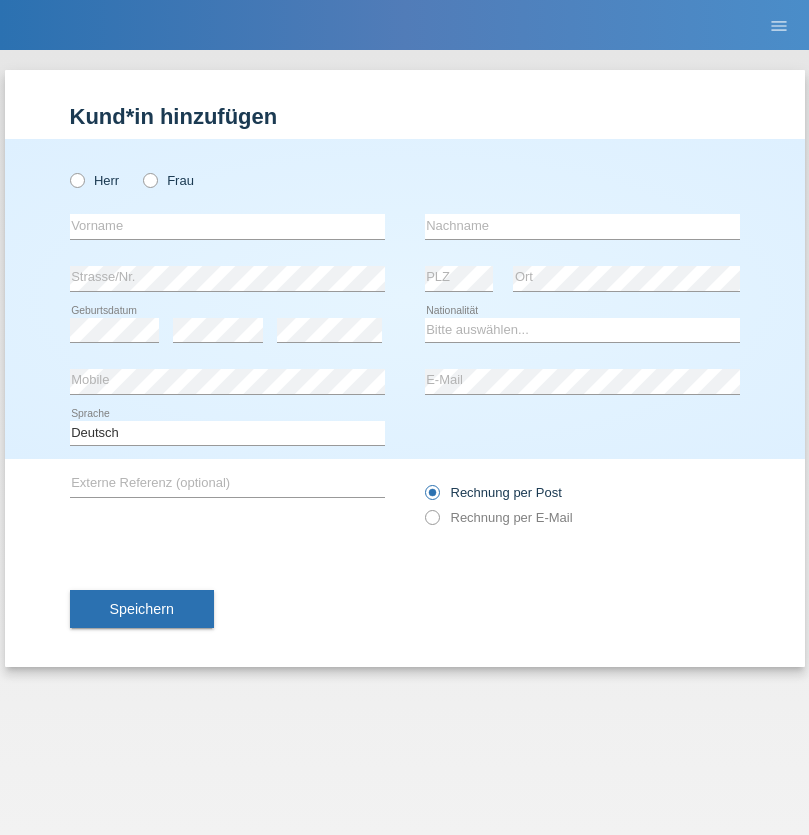 scroll, scrollTop: 0, scrollLeft: 0, axis: both 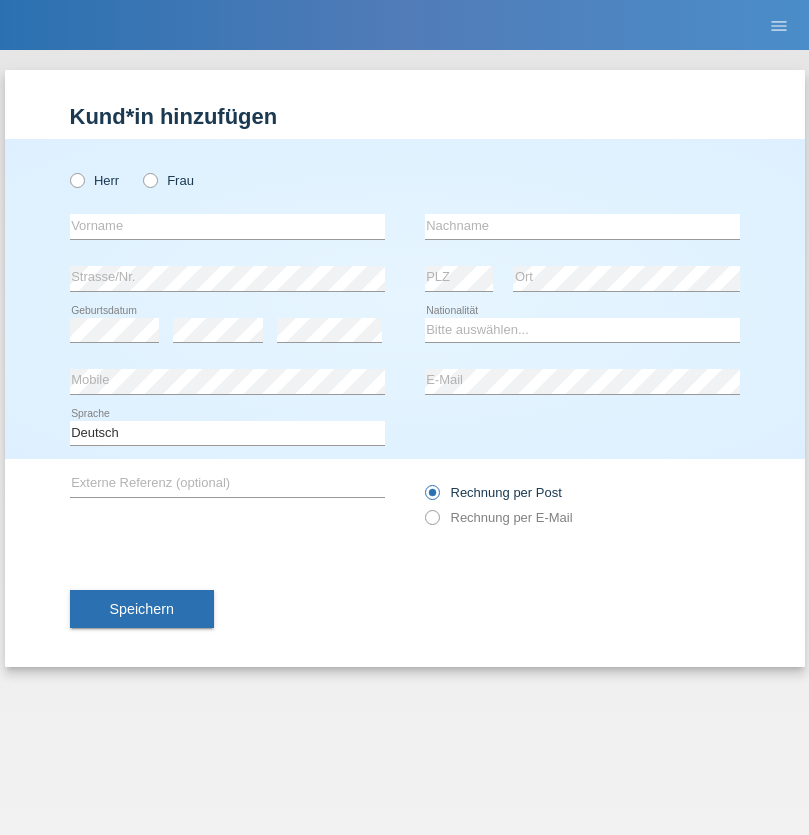 radio on "true" 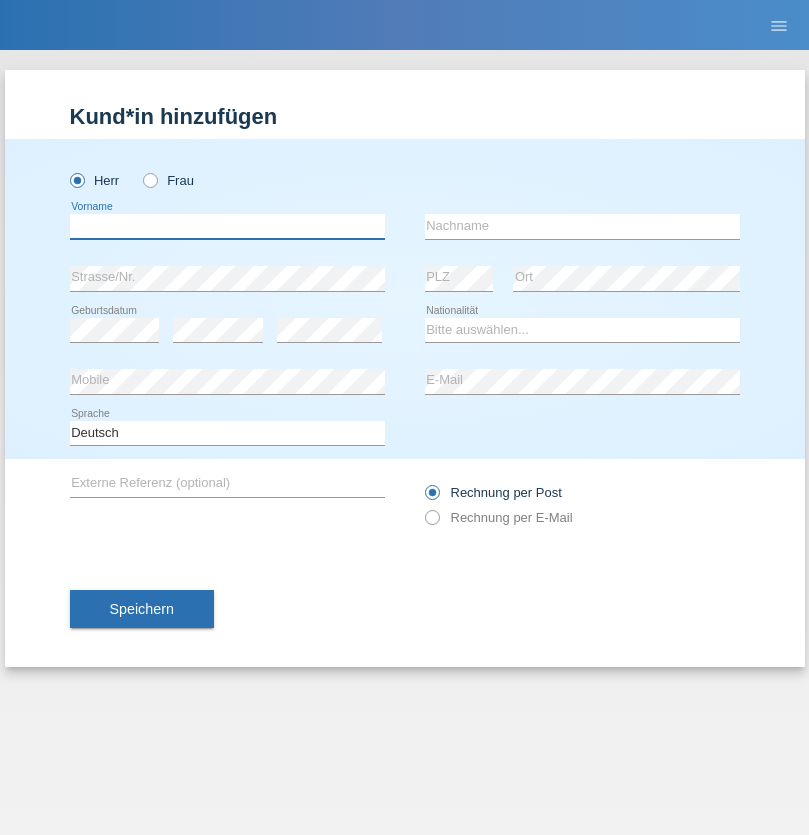 click at bounding box center (227, 226) 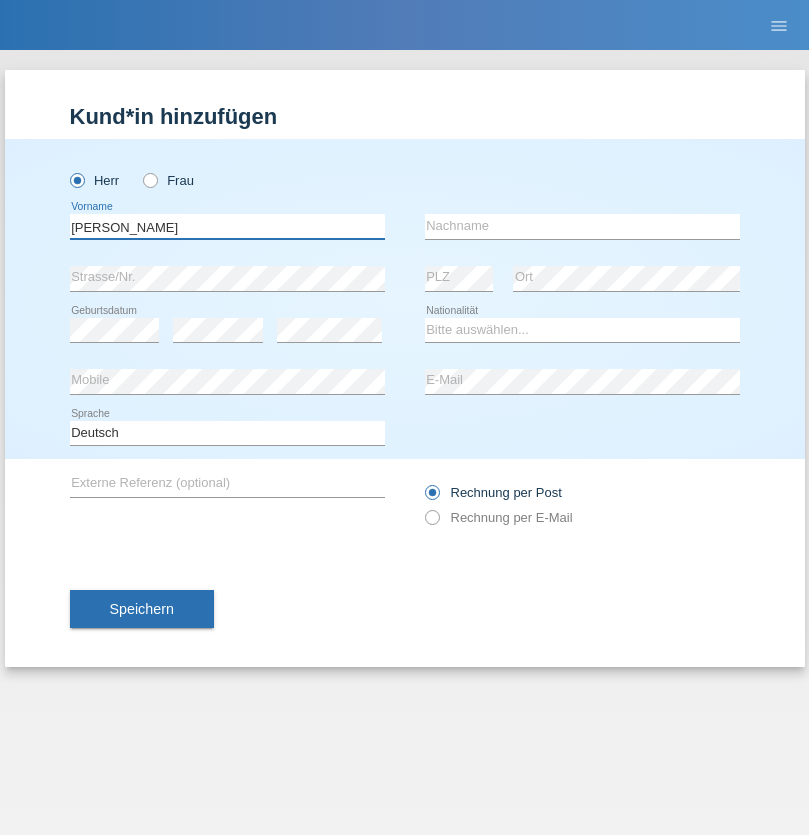type on "Alex" 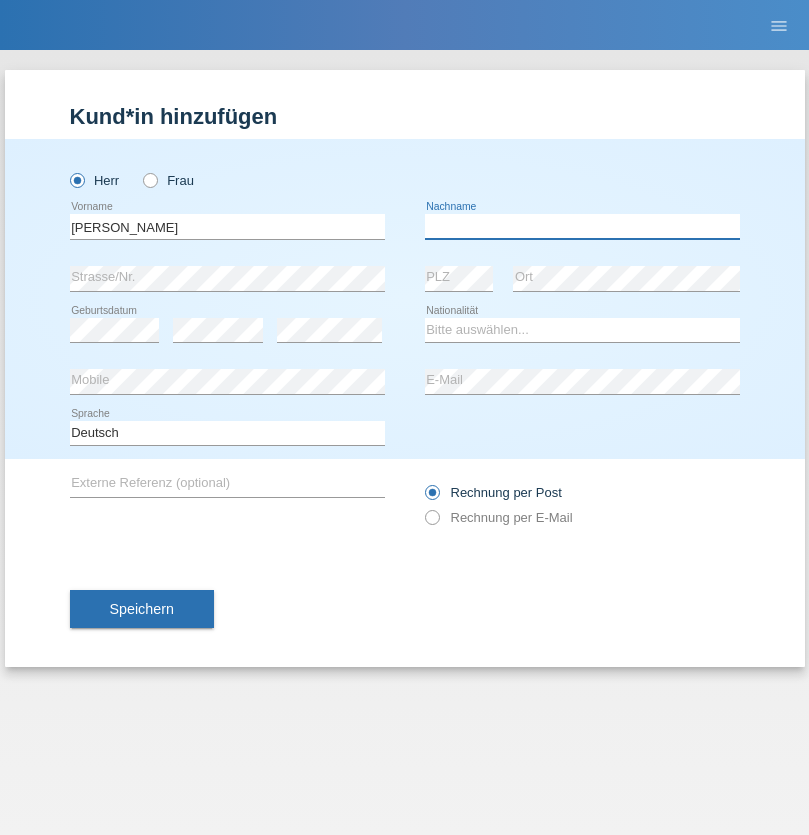 click at bounding box center (582, 226) 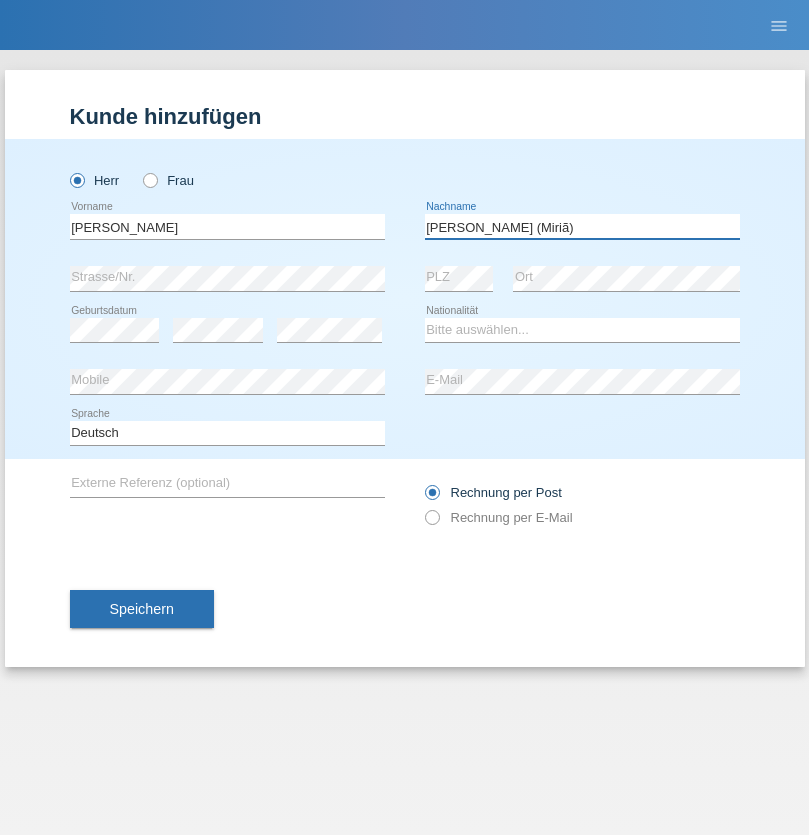 type on "A. Cassiano (Miriã)" 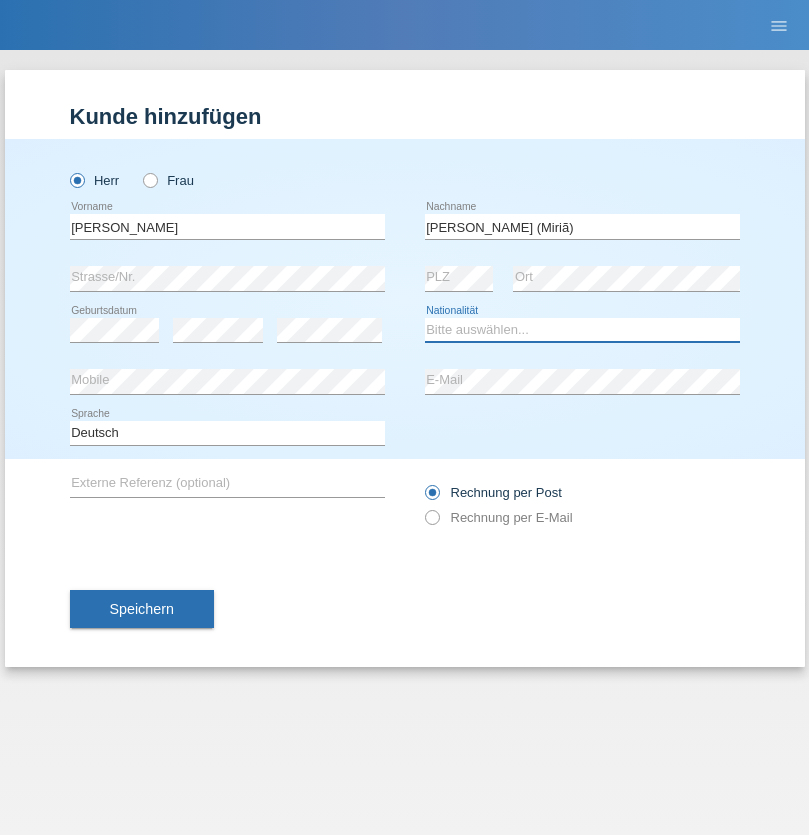 select on "BR" 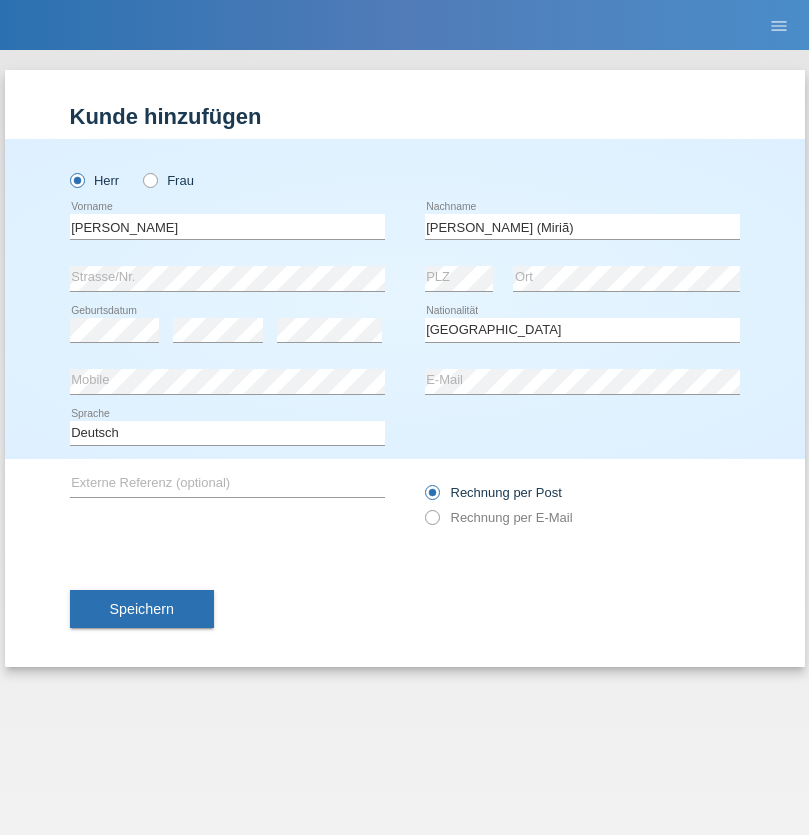 select on "C" 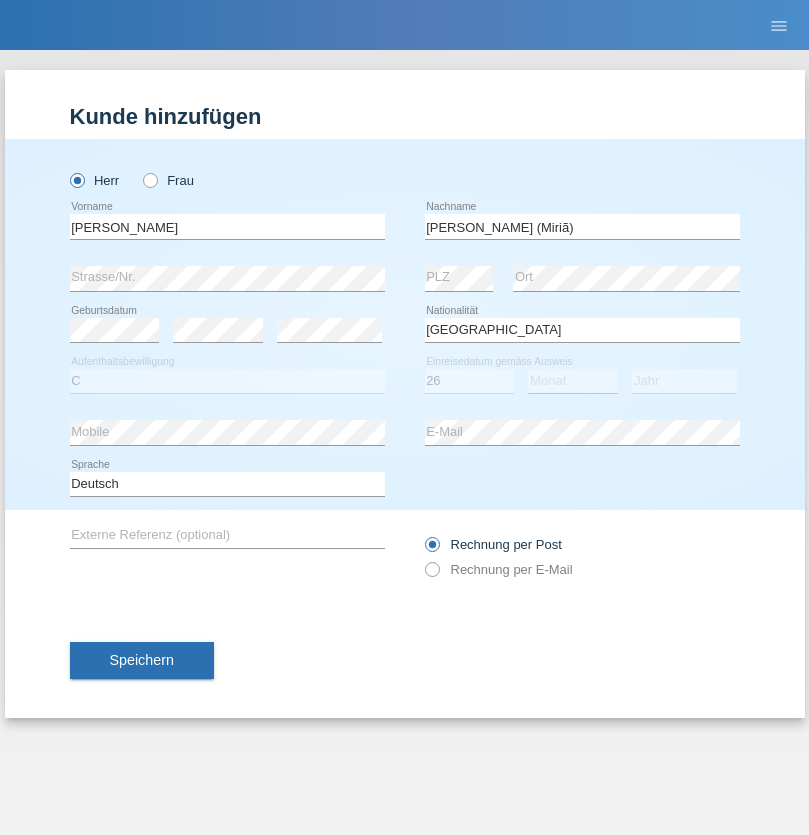 select on "01" 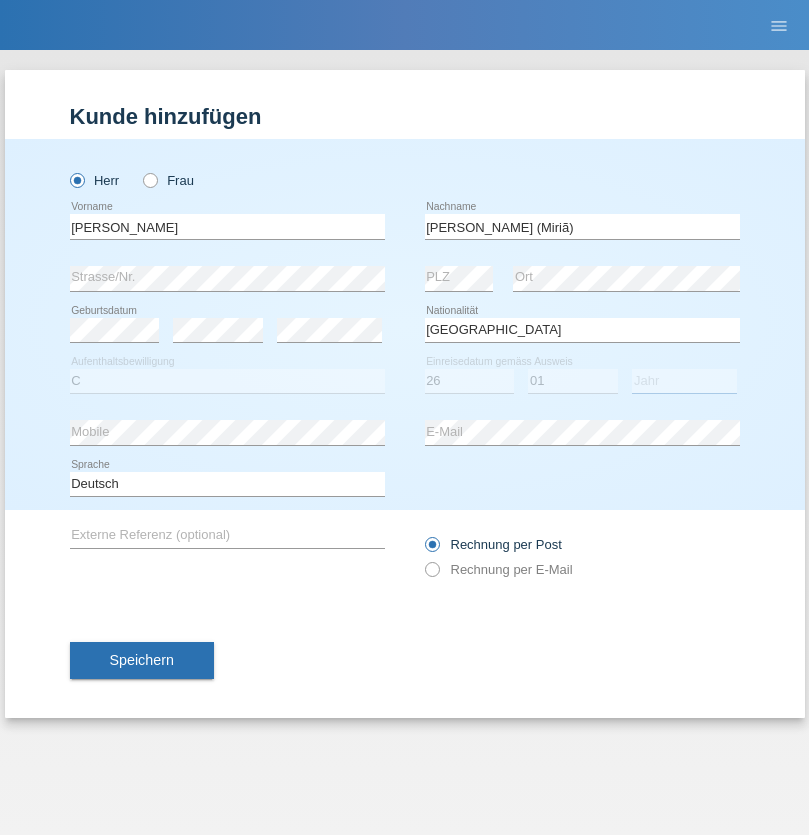 select on "2021" 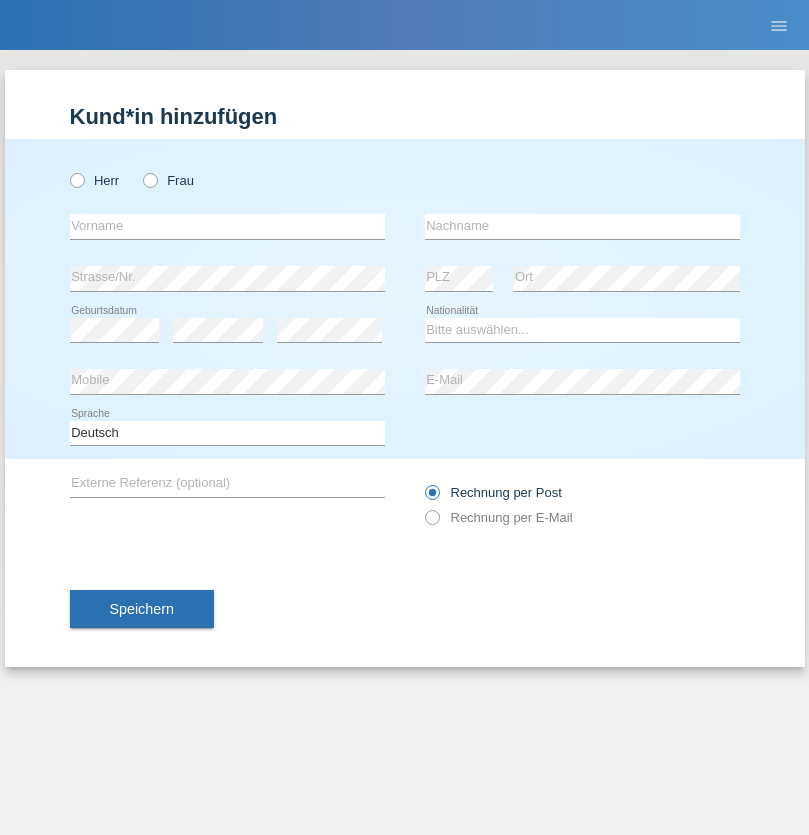scroll, scrollTop: 0, scrollLeft: 0, axis: both 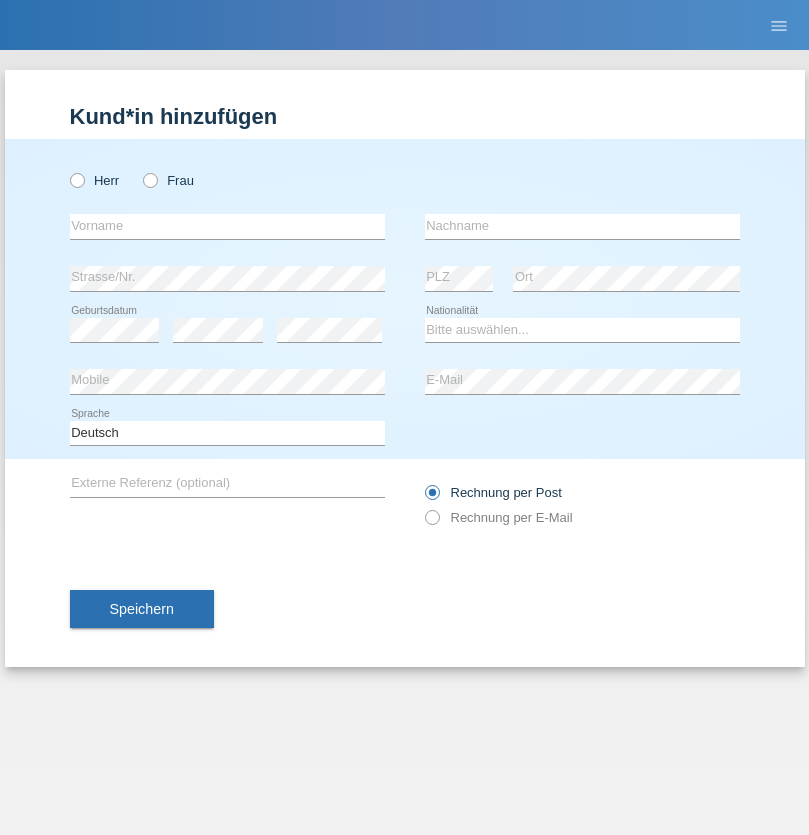 radio on "true" 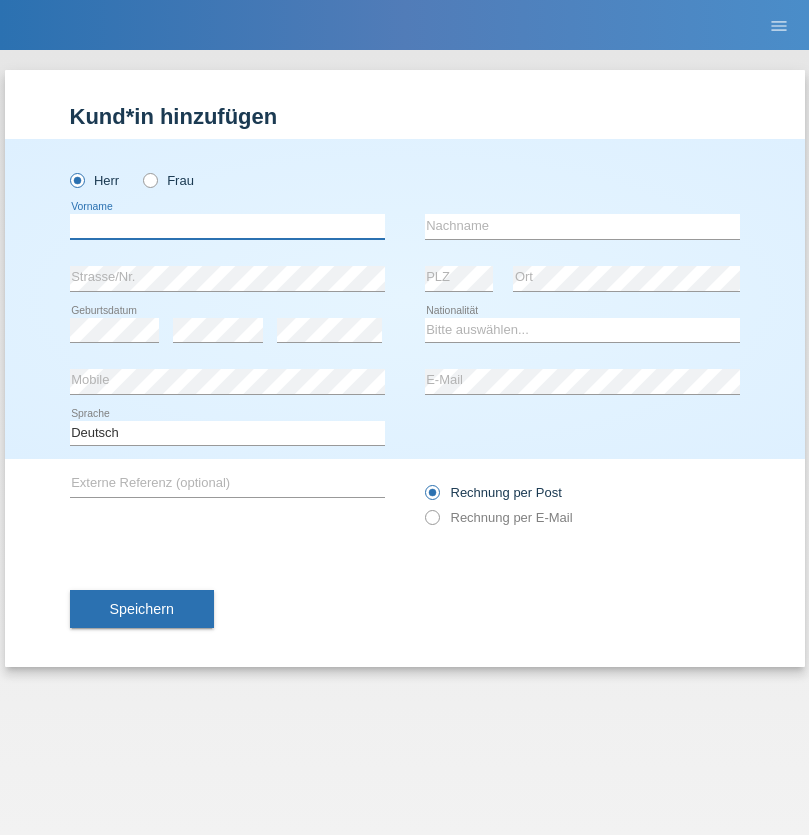 click at bounding box center (227, 226) 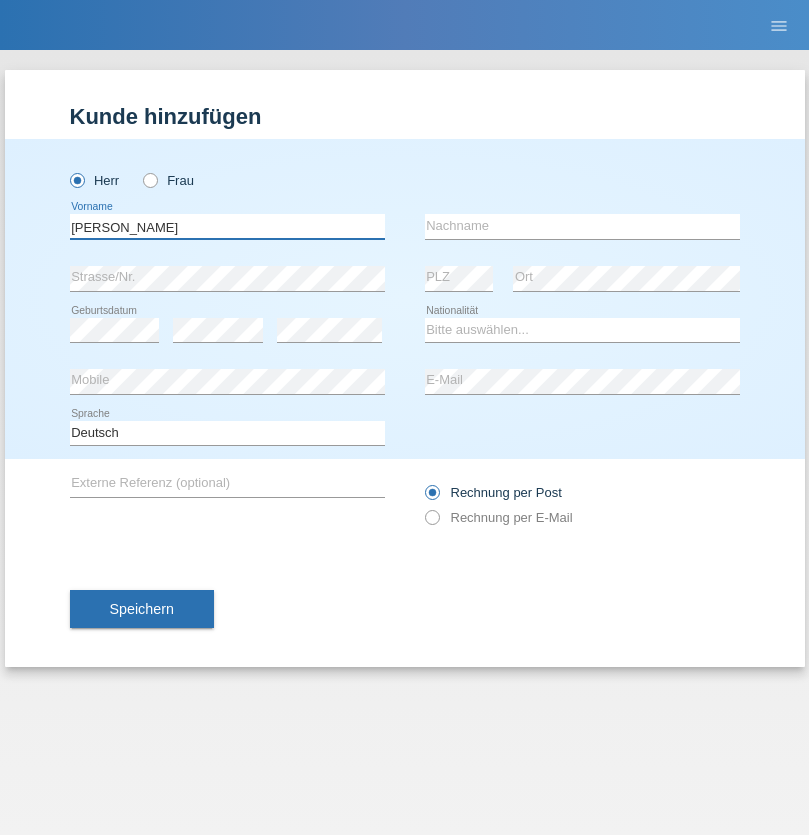 type on "Alex" 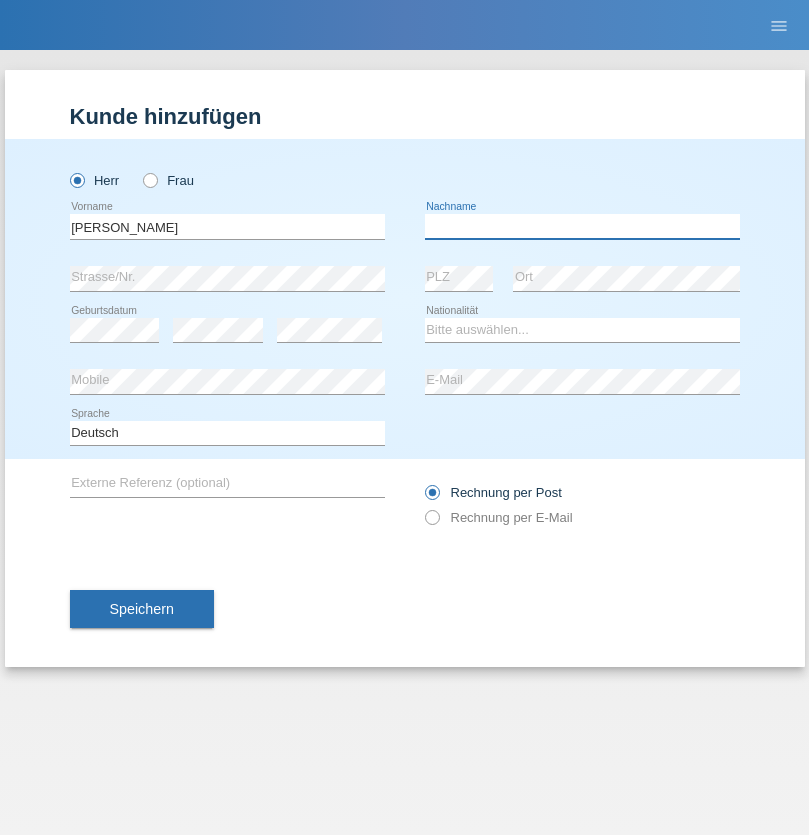 click at bounding box center [582, 226] 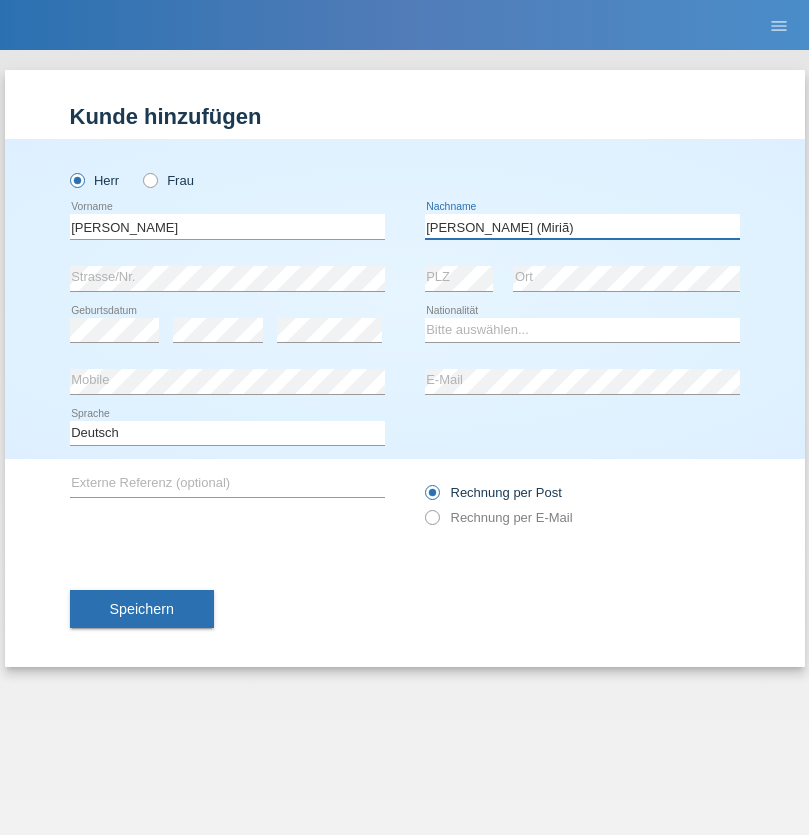 type on "A. Cassiano (Miriã)" 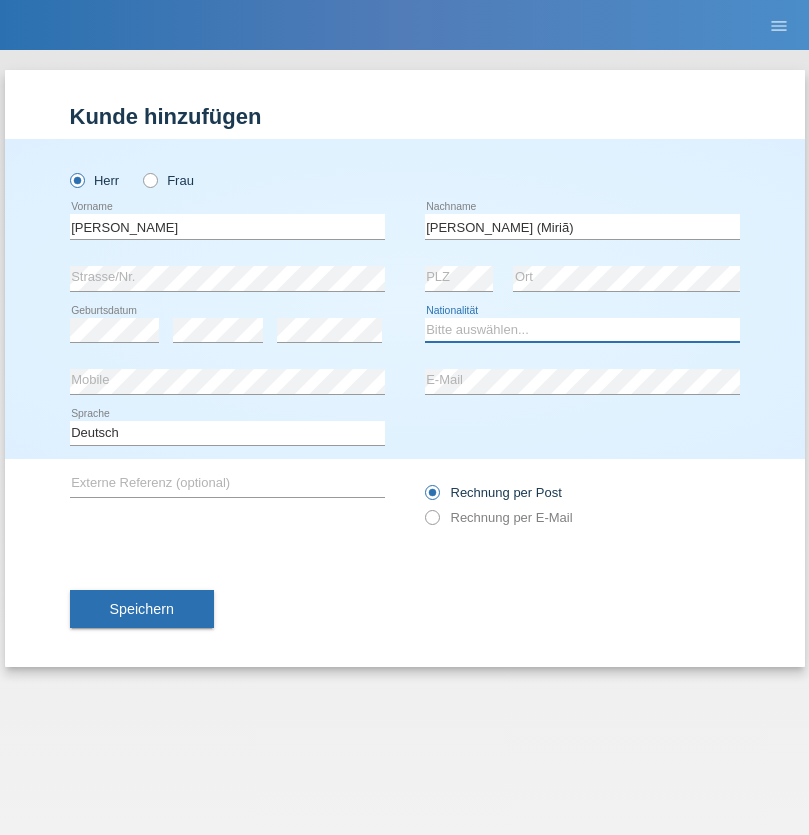 select on "BR" 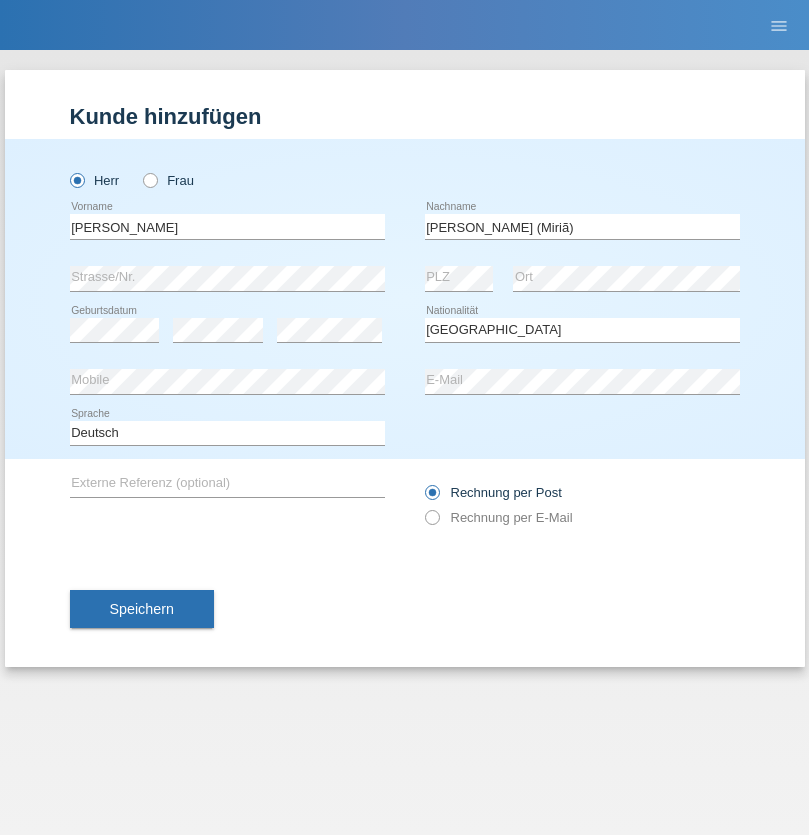 select on "C" 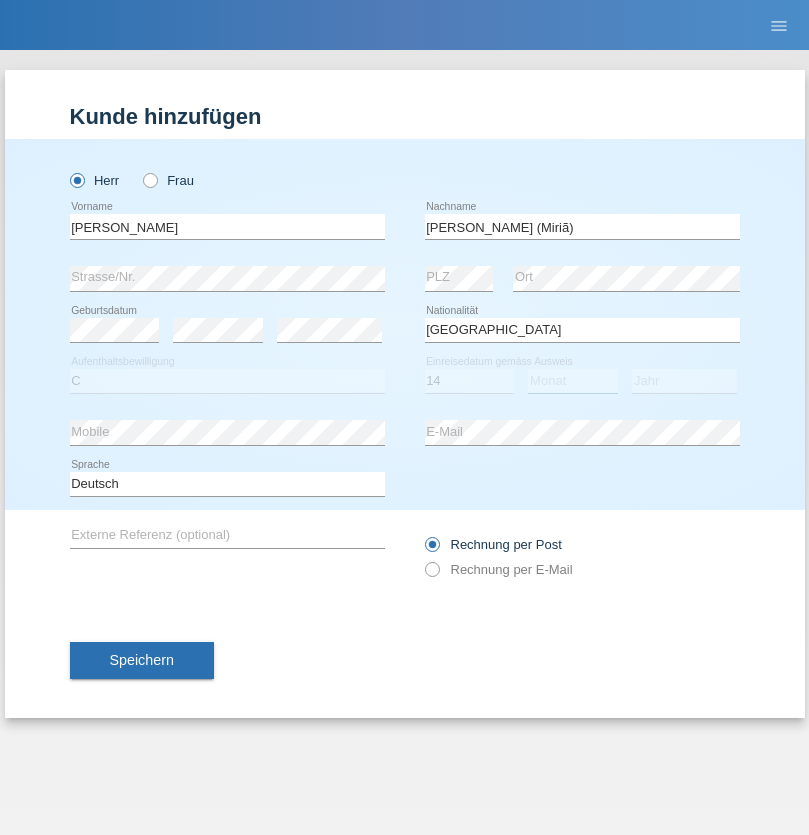 select on "12" 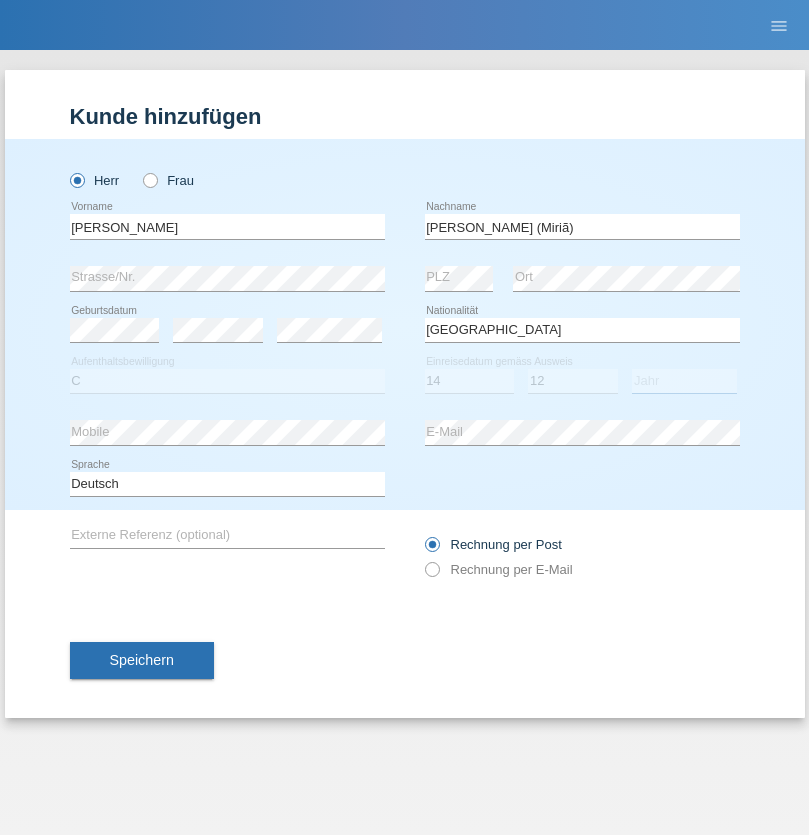 select on "2001" 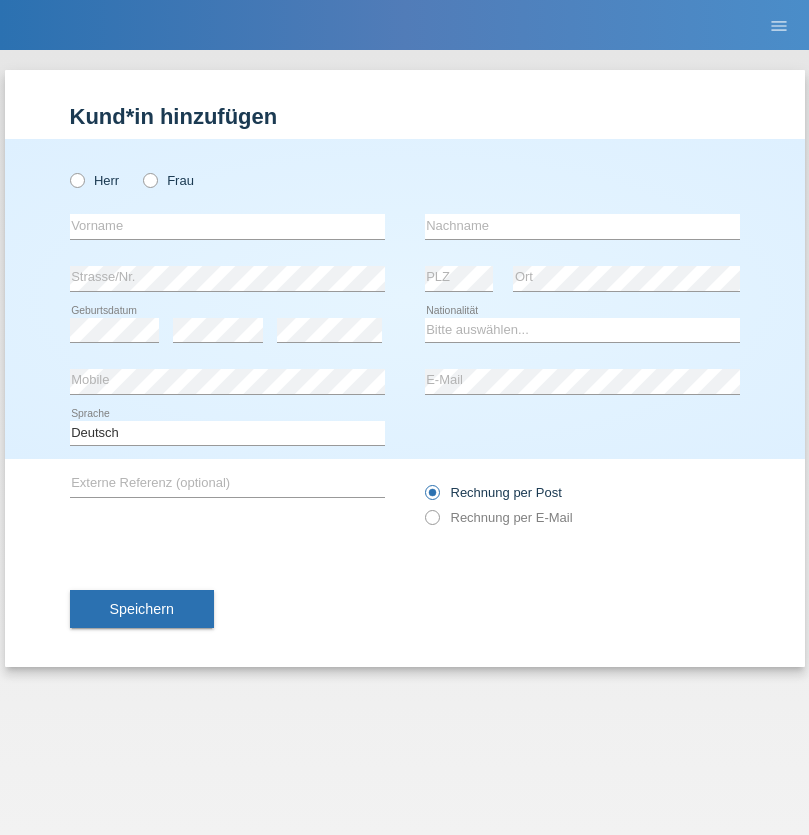 scroll, scrollTop: 0, scrollLeft: 0, axis: both 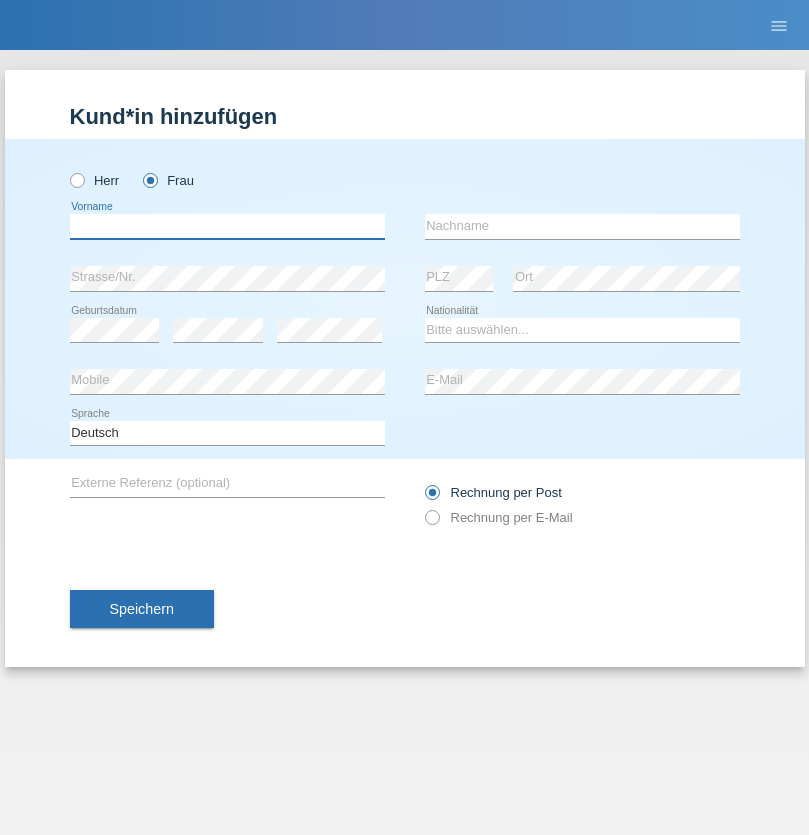 click at bounding box center [227, 226] 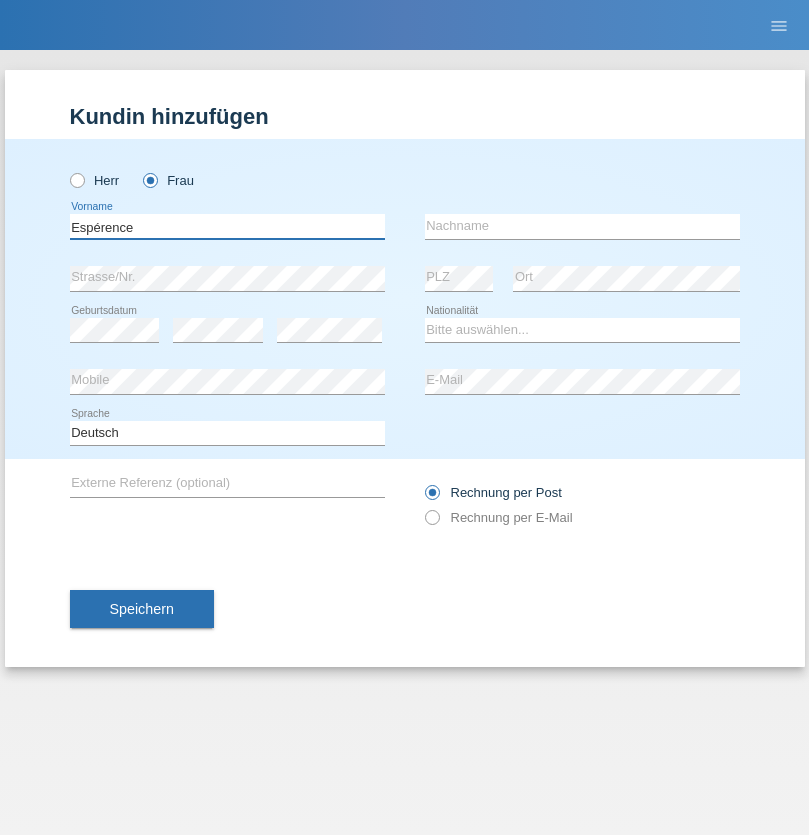 type on "Espérence" 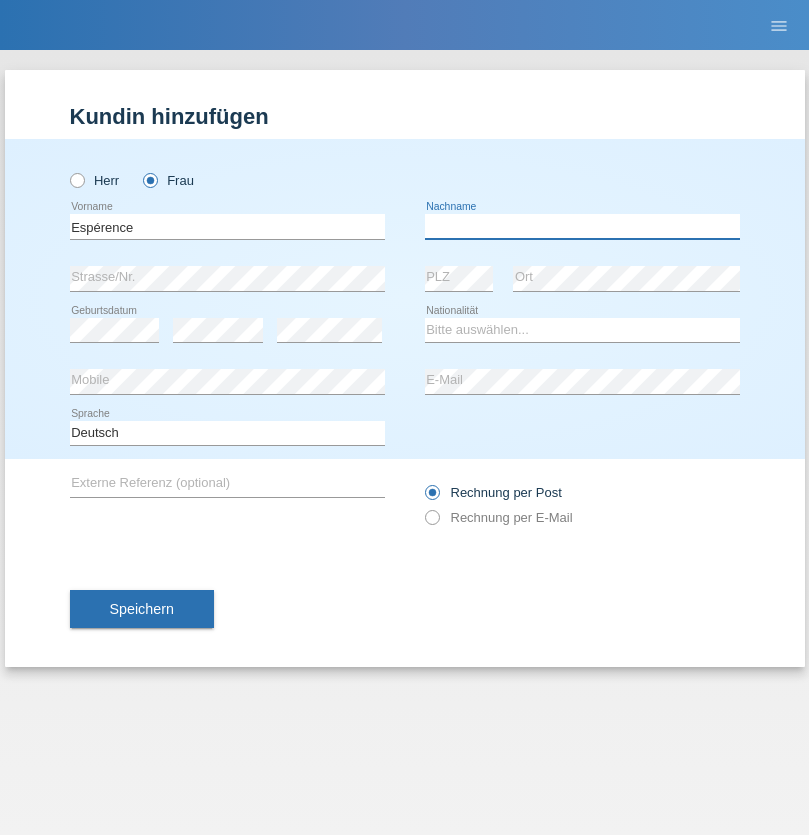 click at bounding box center (582, 226) 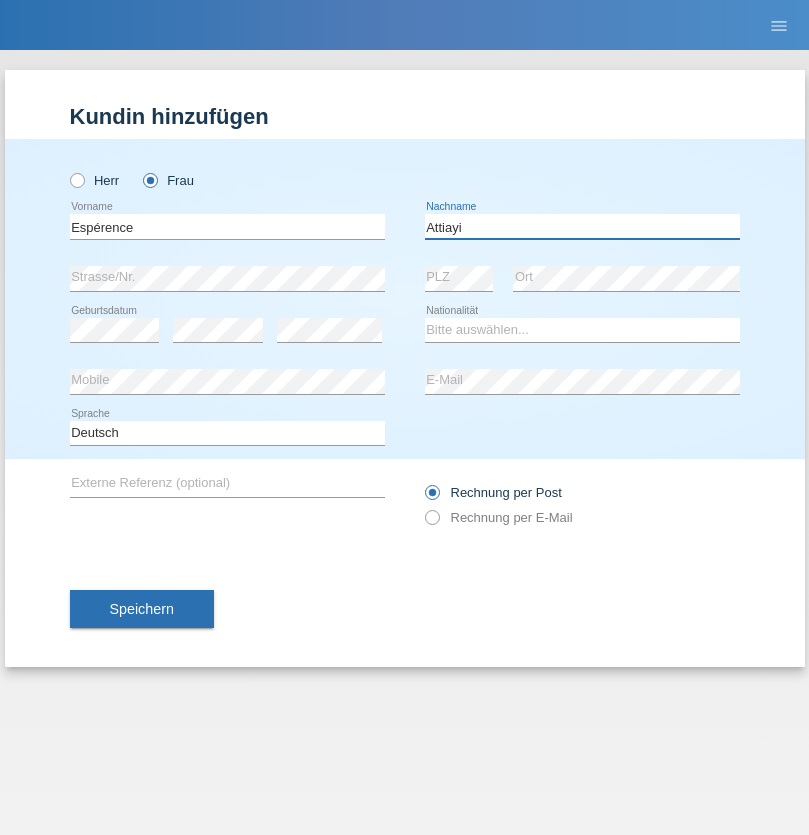 type on "Attiayi" 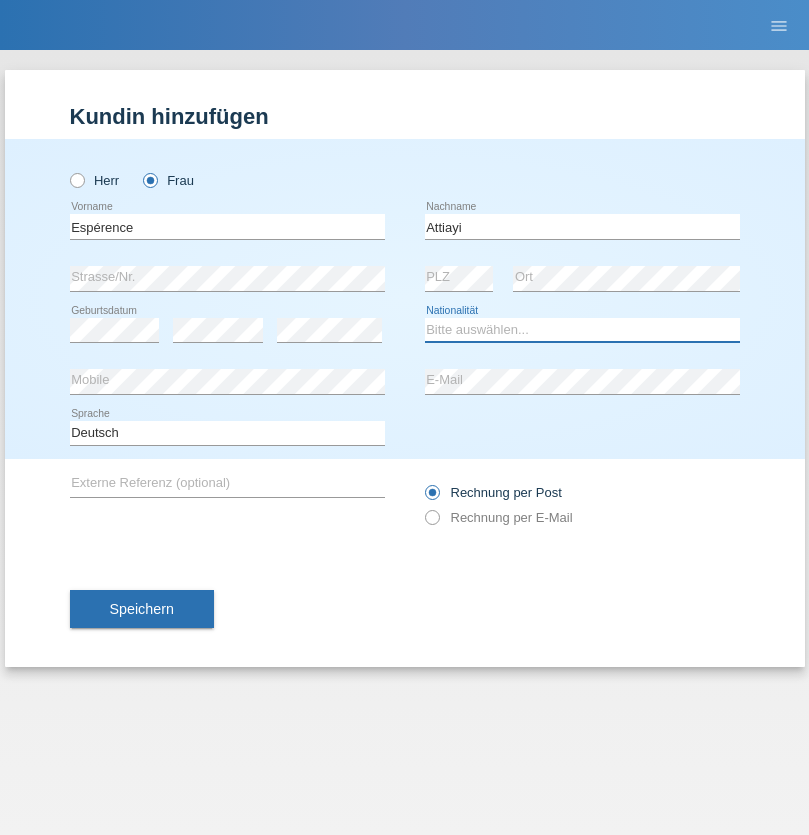 select on "CH" 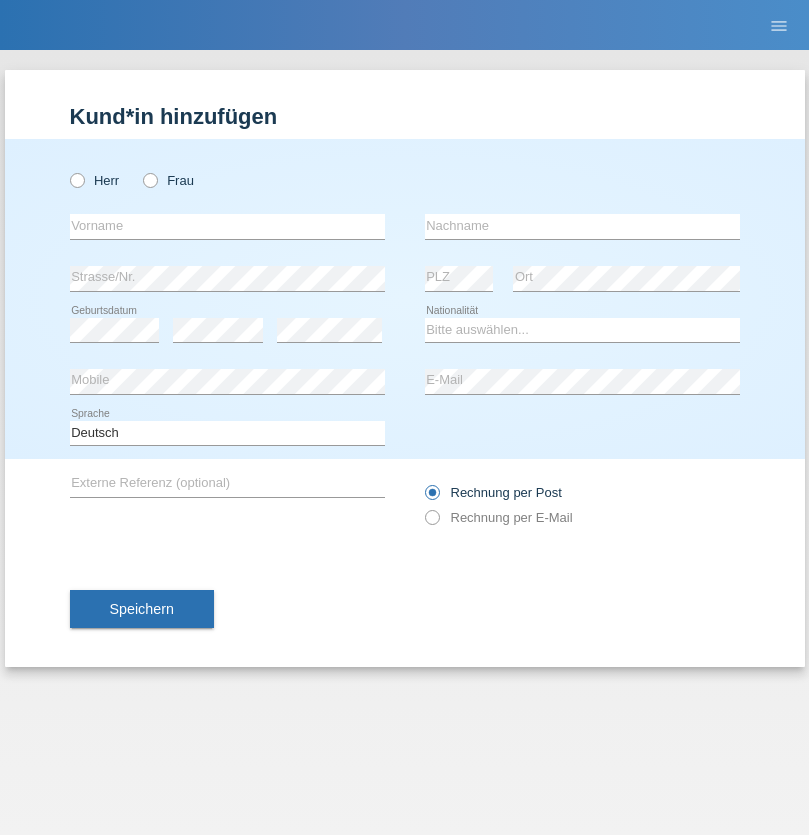 scroll, scrollTop: 0, scrollLeft: 0, axis: both 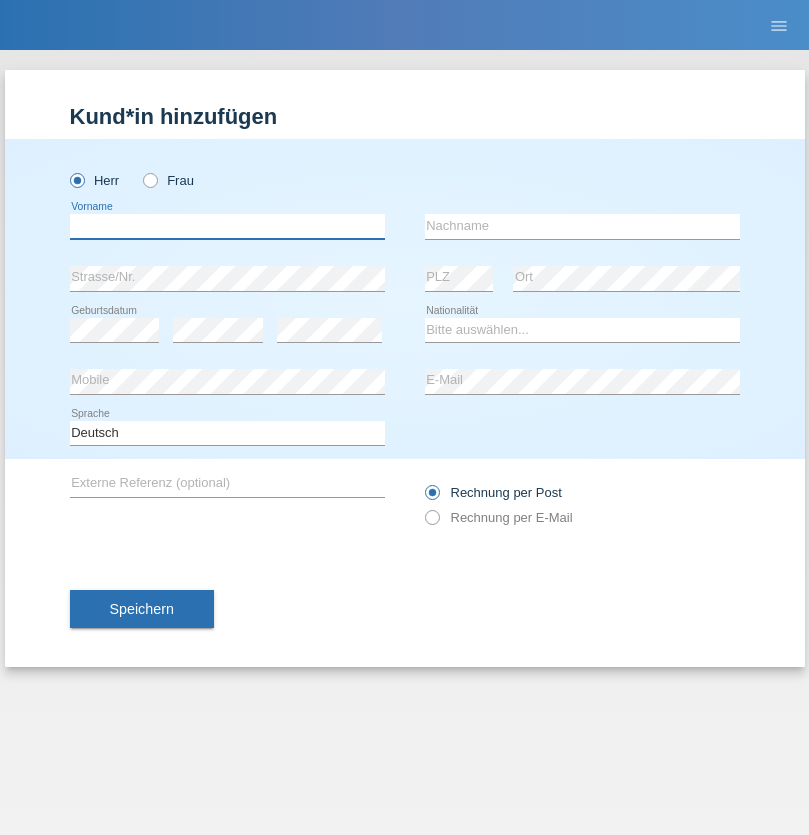 click at bounding box center [227, 226] 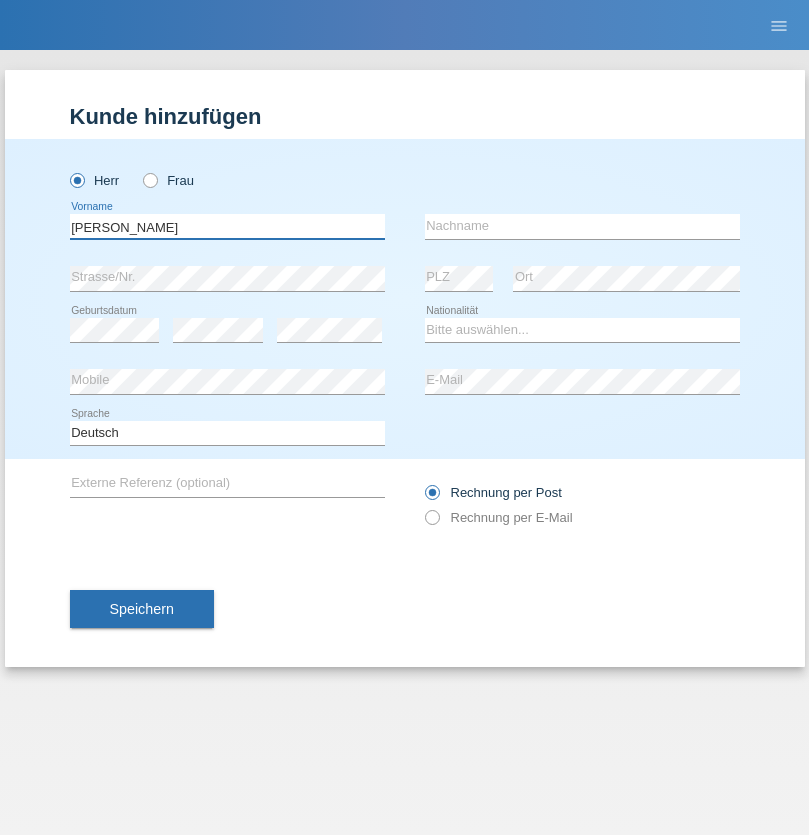 type on "[PERSON_NAME]" 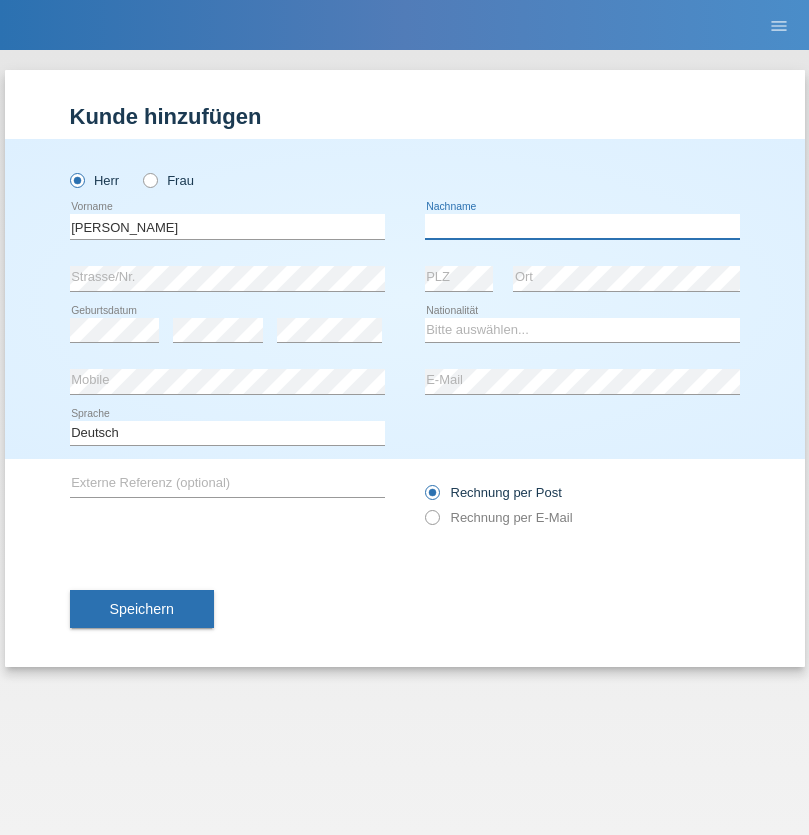 click at bounding box center [582, 226] 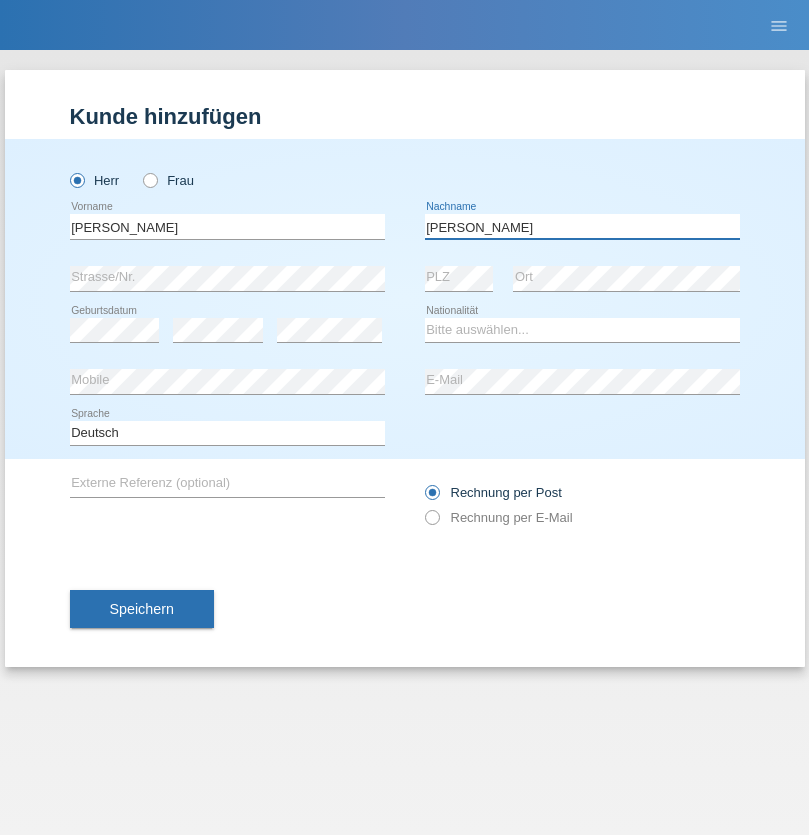 type on "Chetelat" 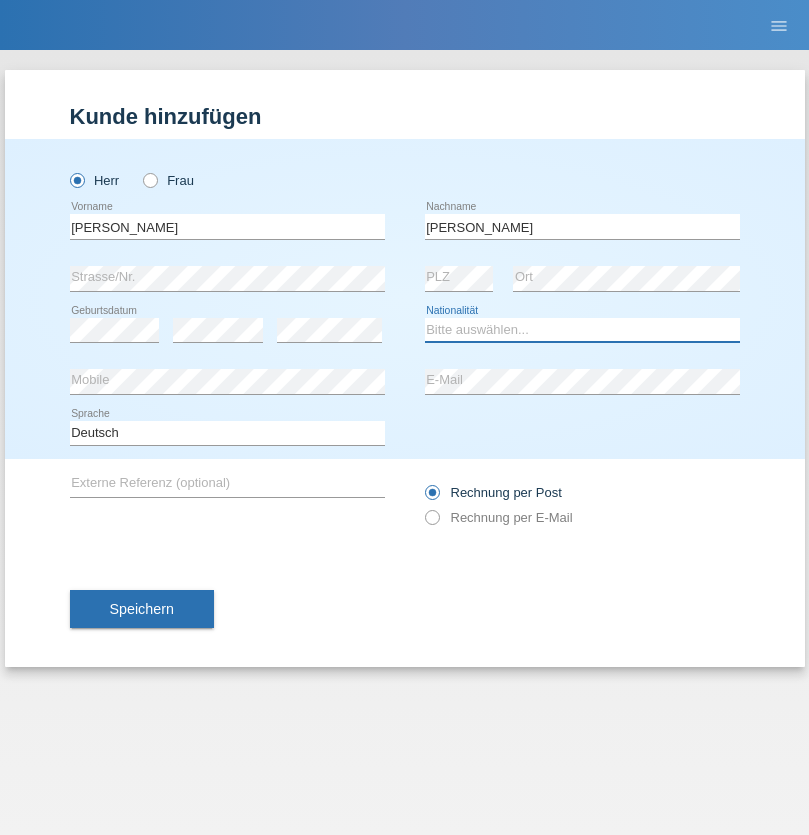 select on "CH" 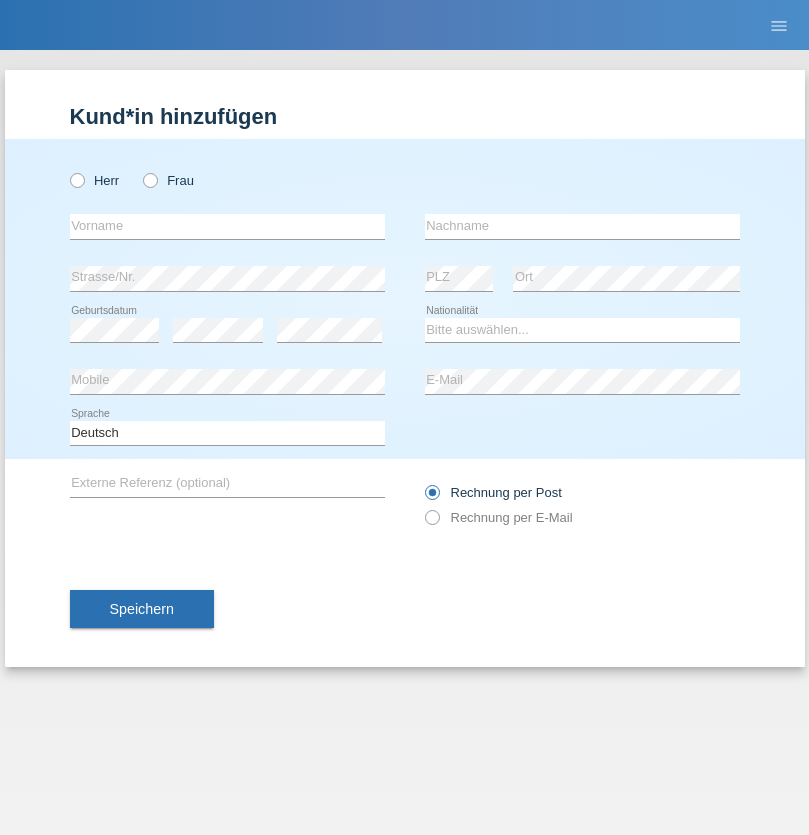 scroll, scrollTop: 0, scrollLeft: 0, axis: both 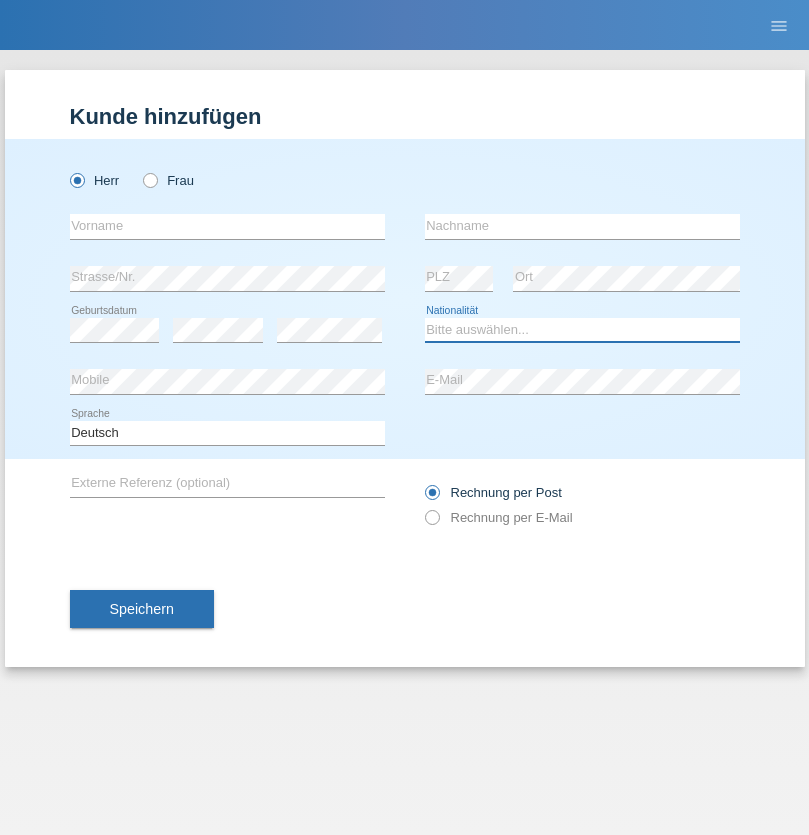 select on "XK" 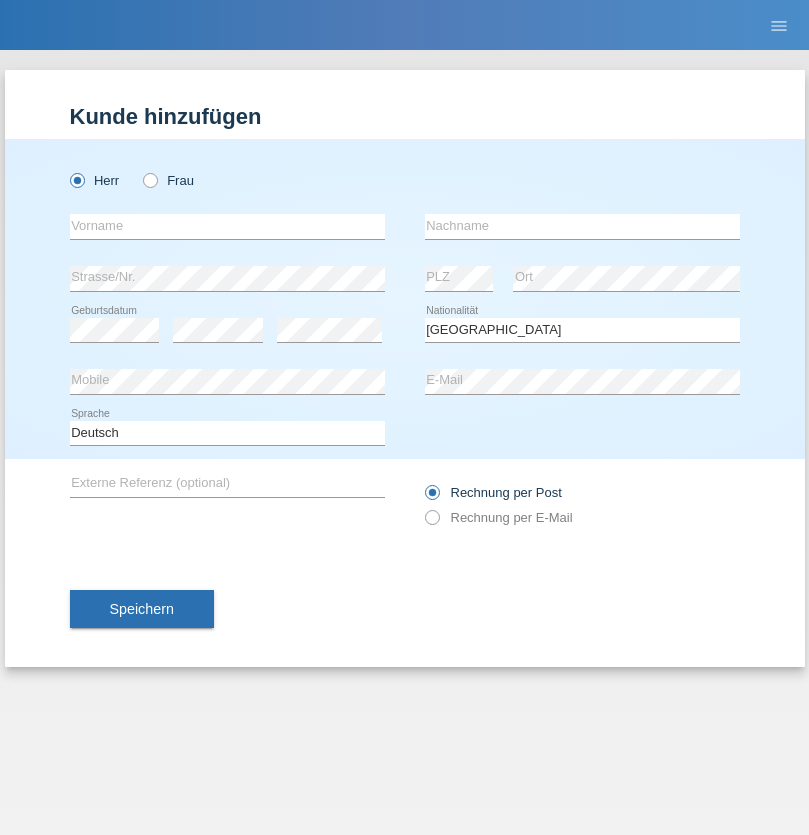 select on "C" 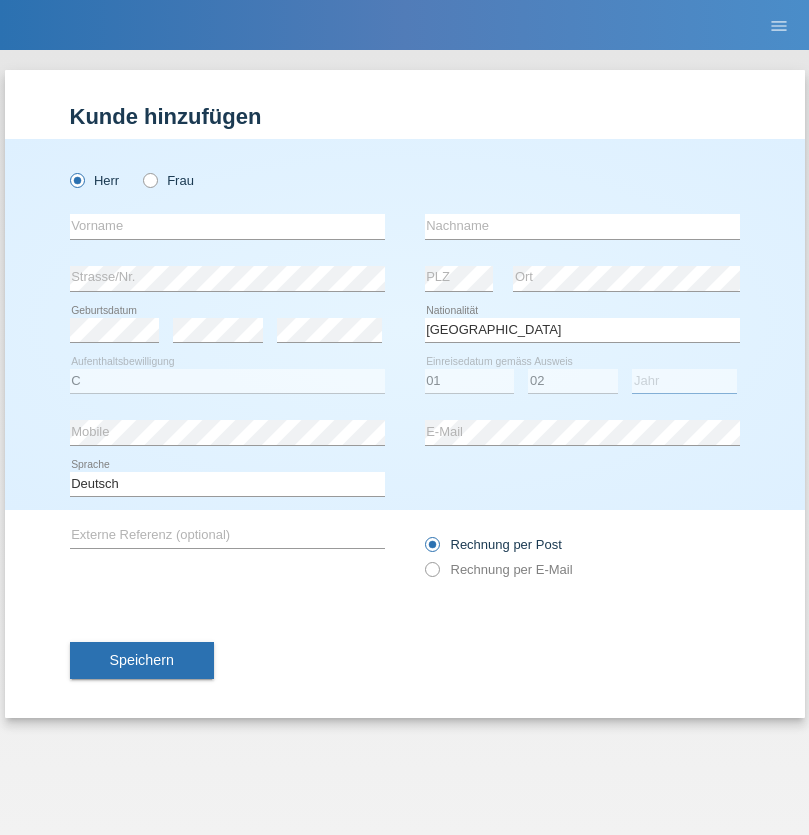 select on "1980" 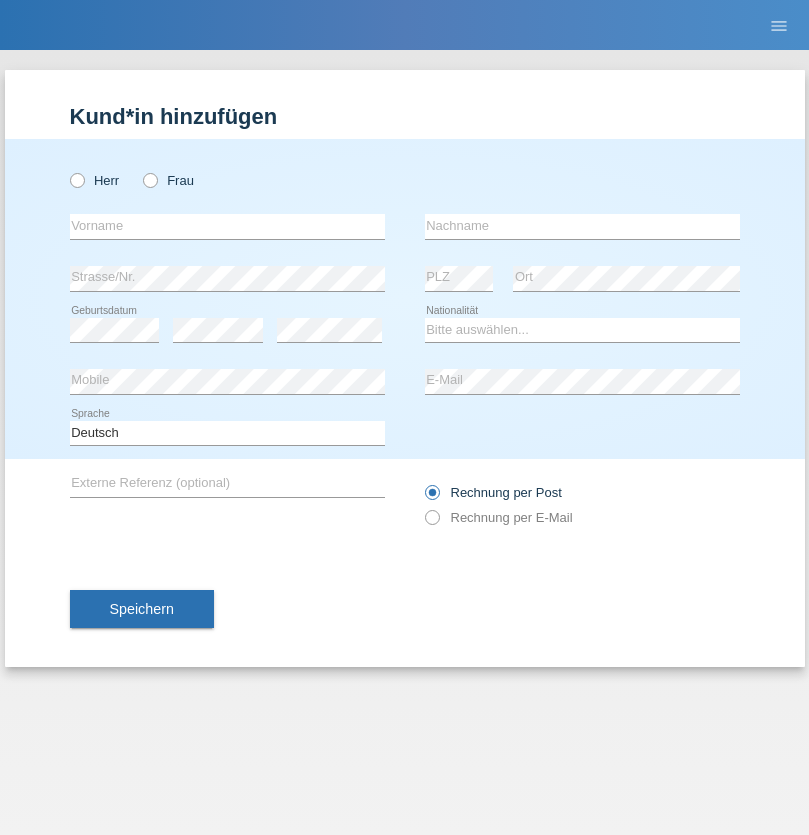 scroll, scrollTop: 0, scrollLeft: 0, axis: both 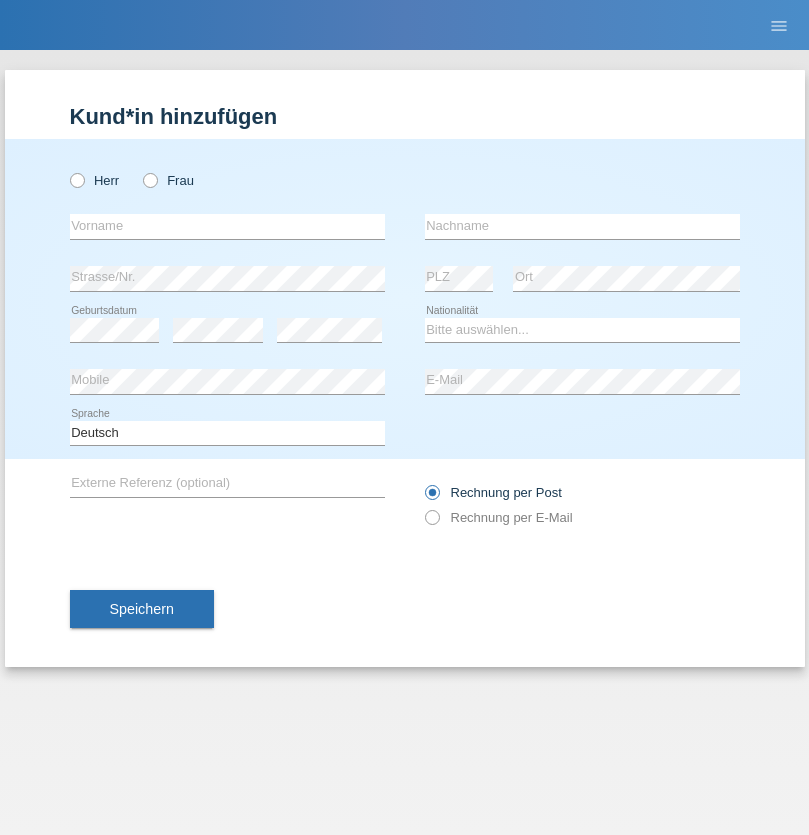 radio on "true" 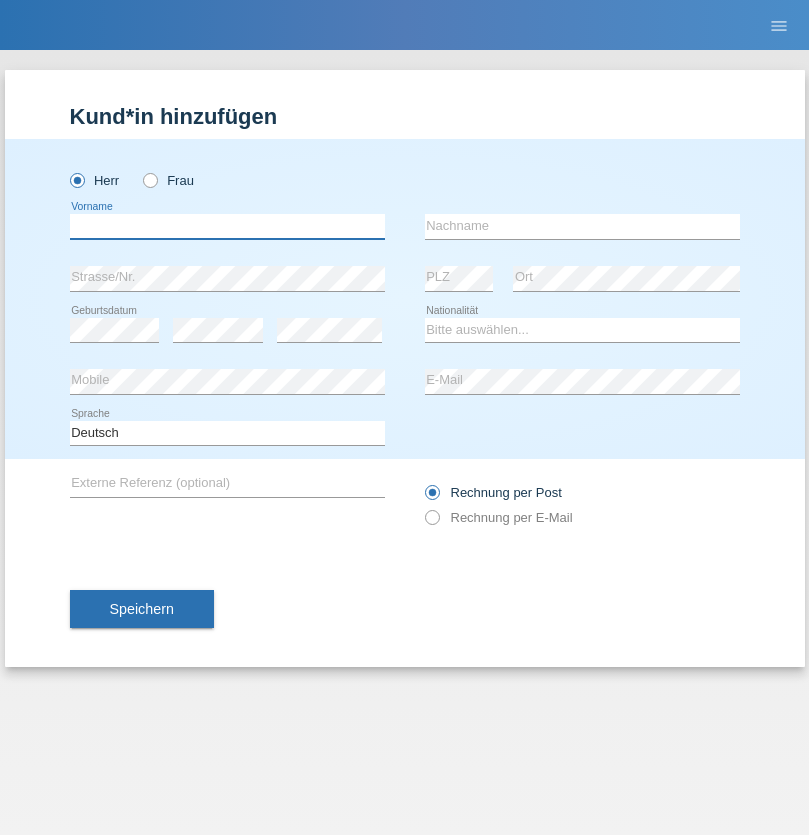 click at bounding box center (227, 226) 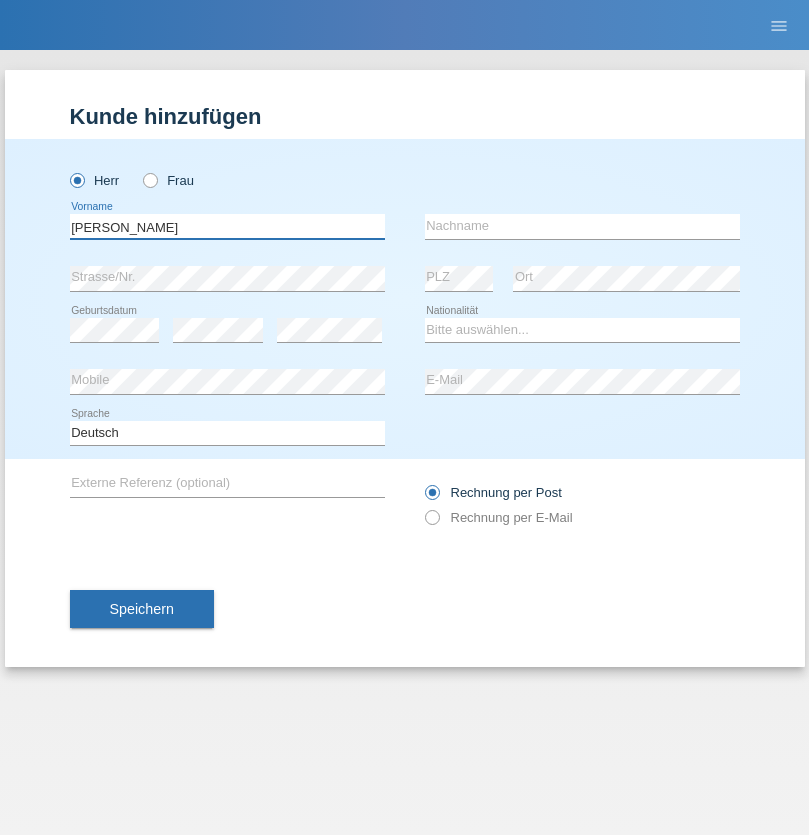 type on "[PERSON_NAME]" 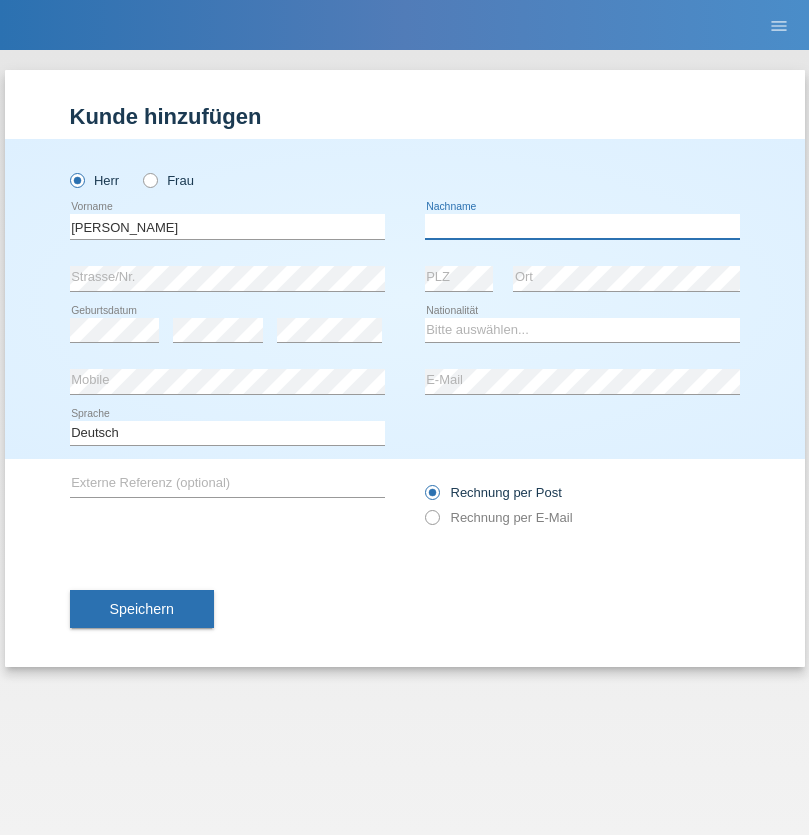 click at bounding box center [582, 226] 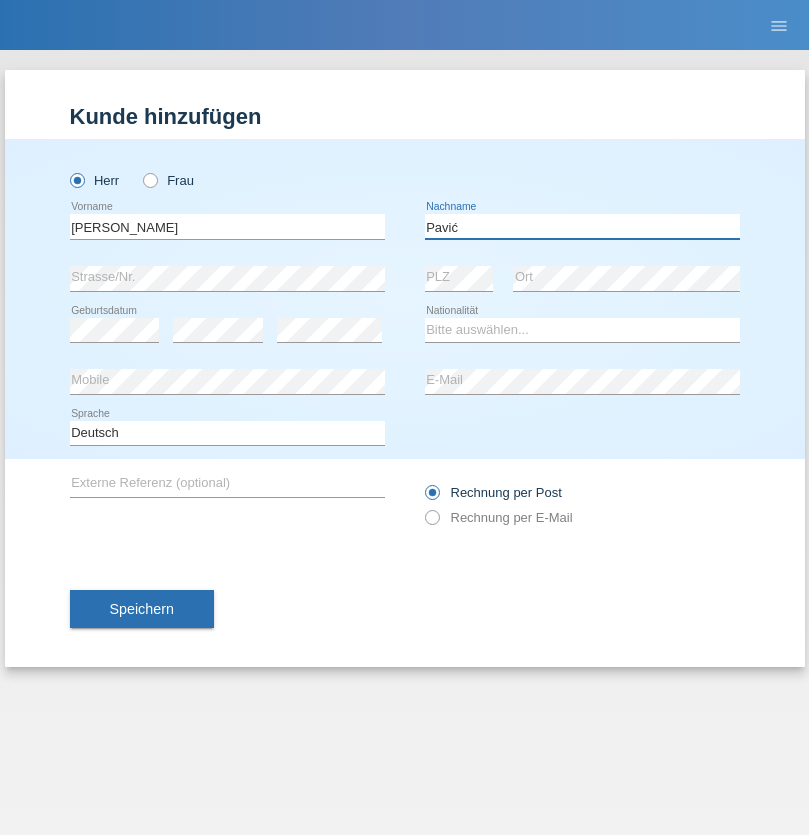 type on "Pavić" 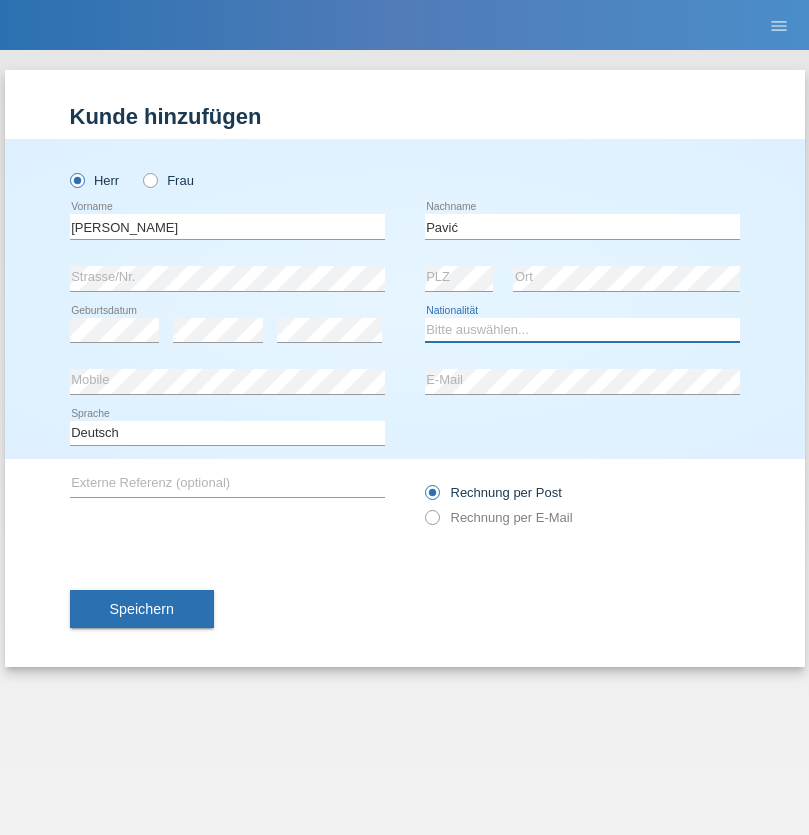 select on "HR" 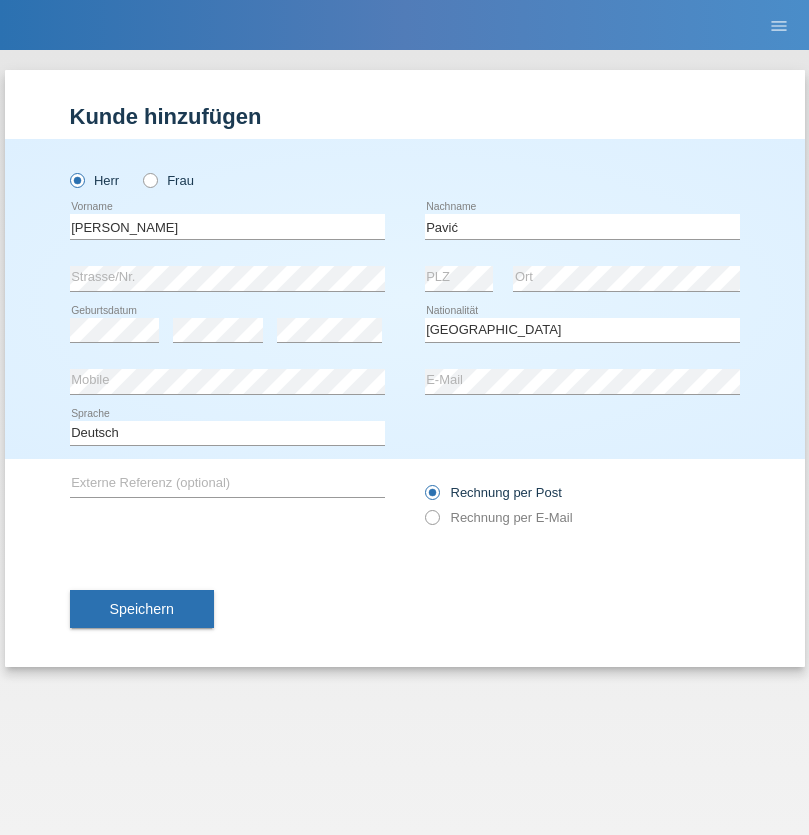 select on "C" 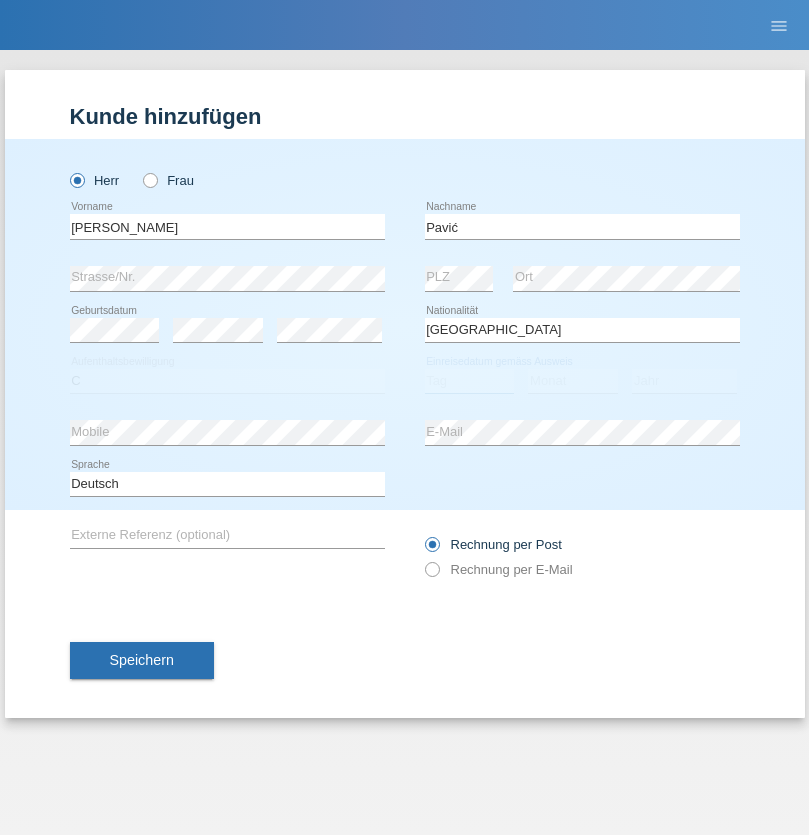 select on "21" 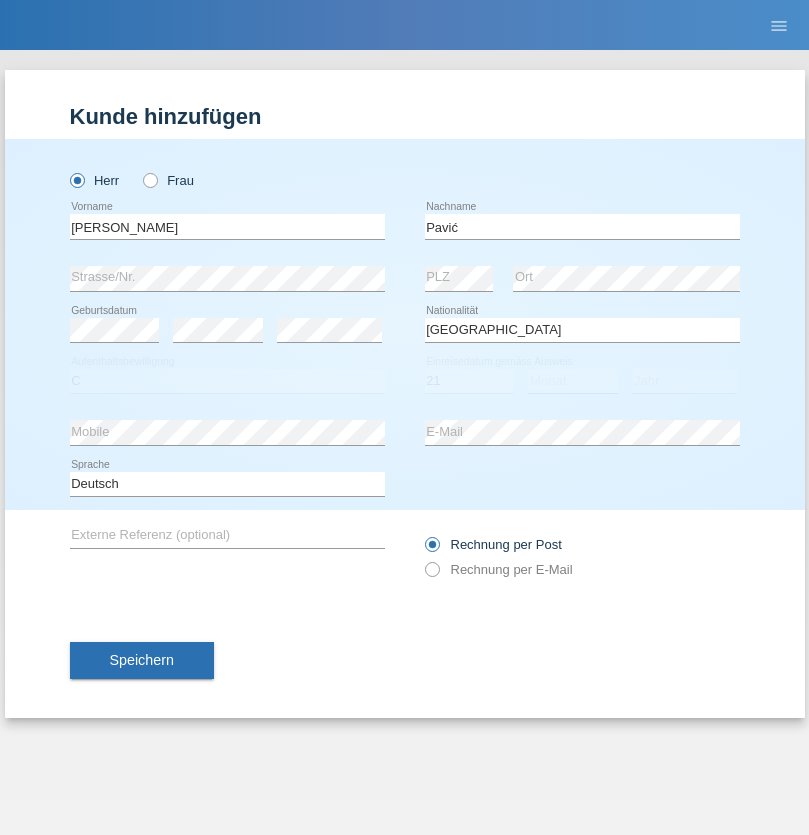 select on "04" 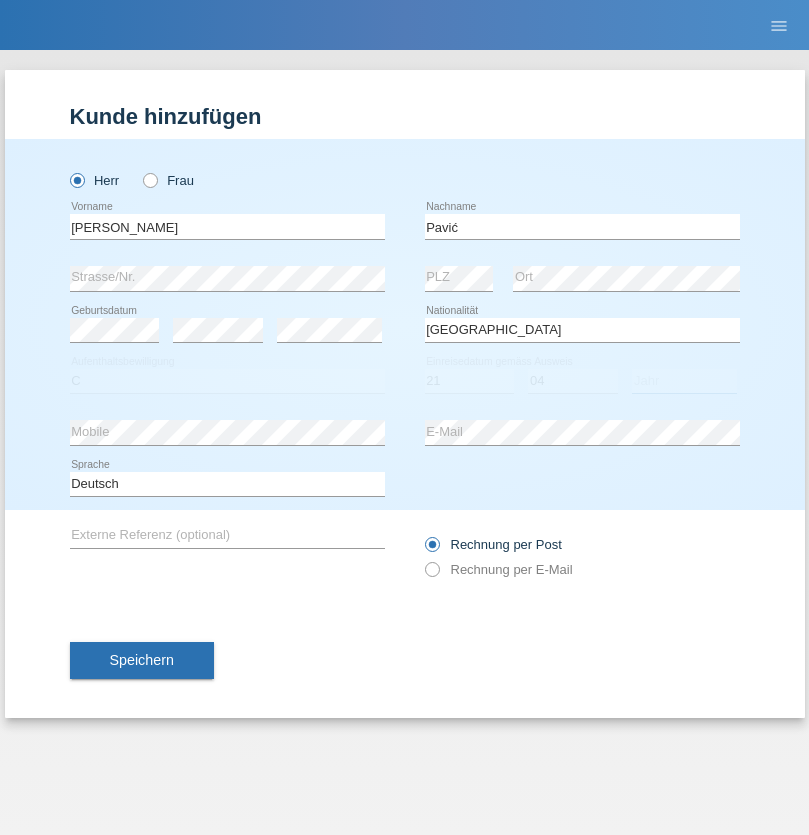 select on "2006" 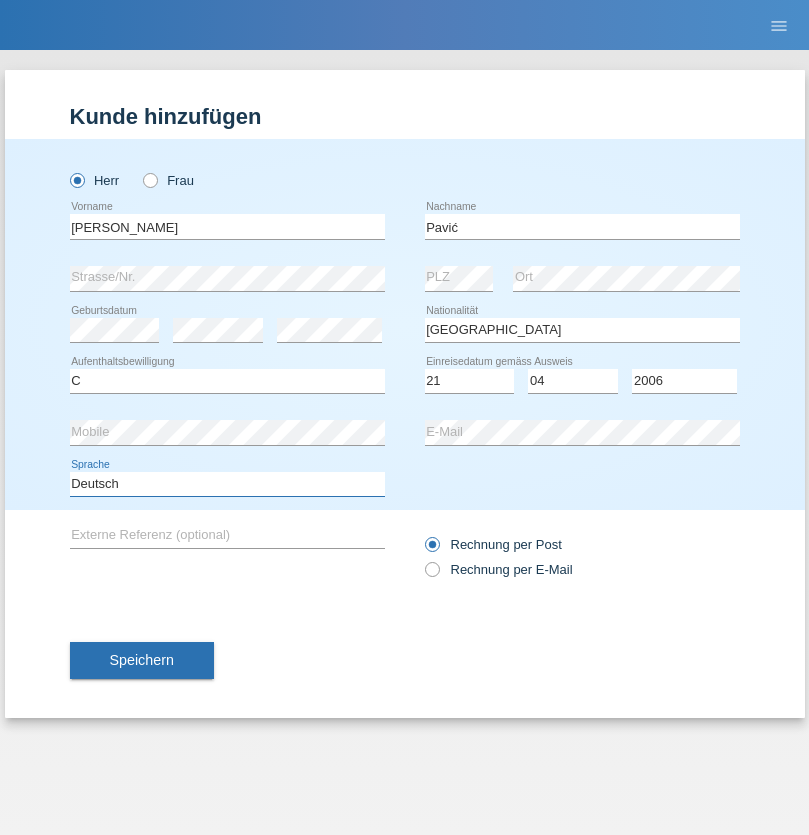select on "en" 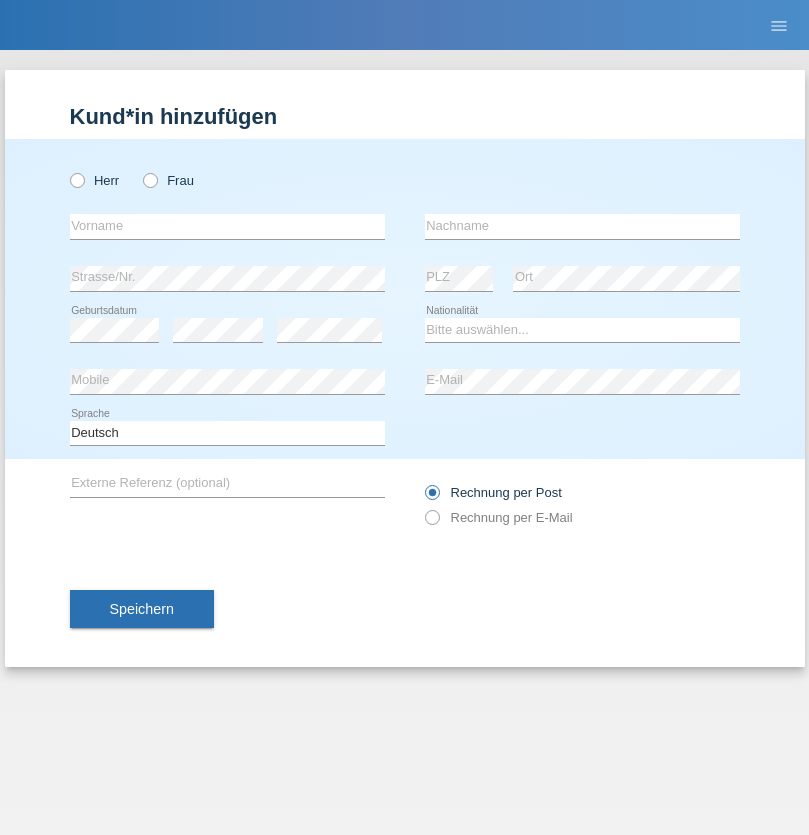 scroll, scrollTop: 0, scrollLeft: 0, axis: both 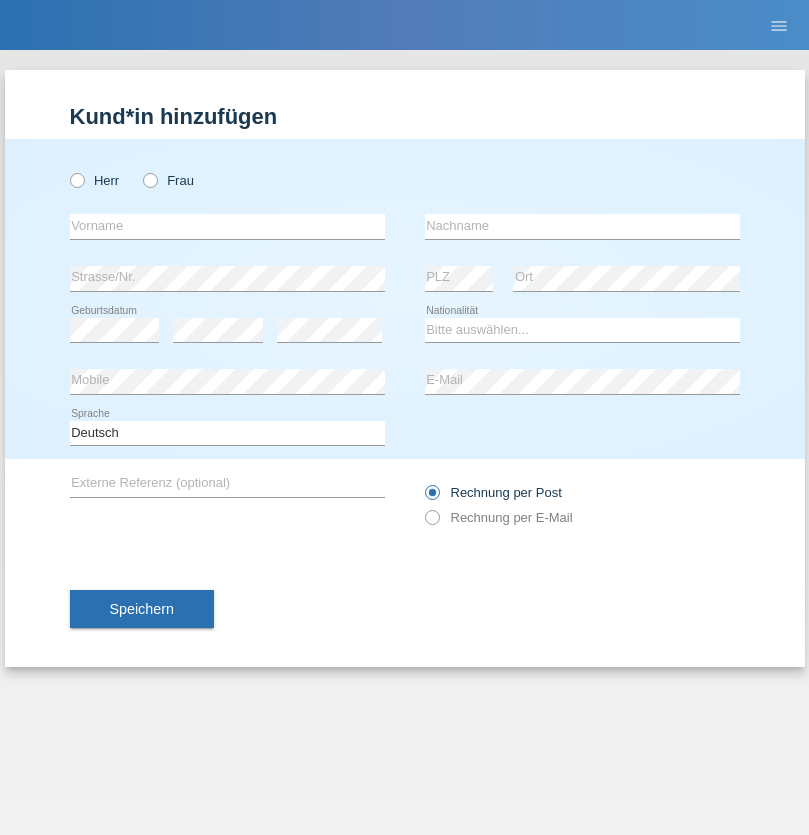 radio on "true" 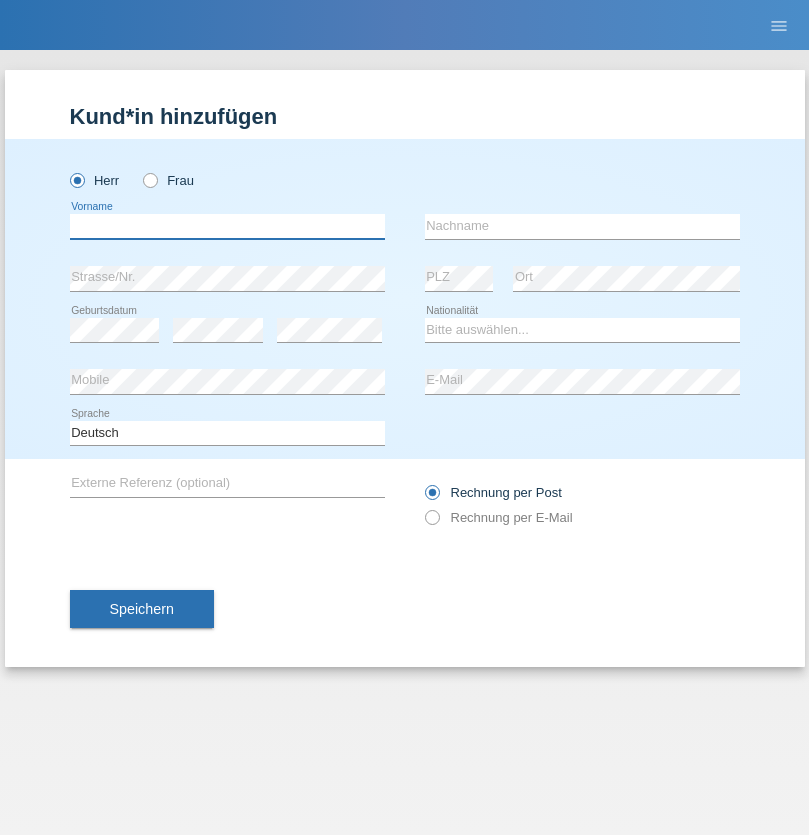click at bounding box center (227, 226) 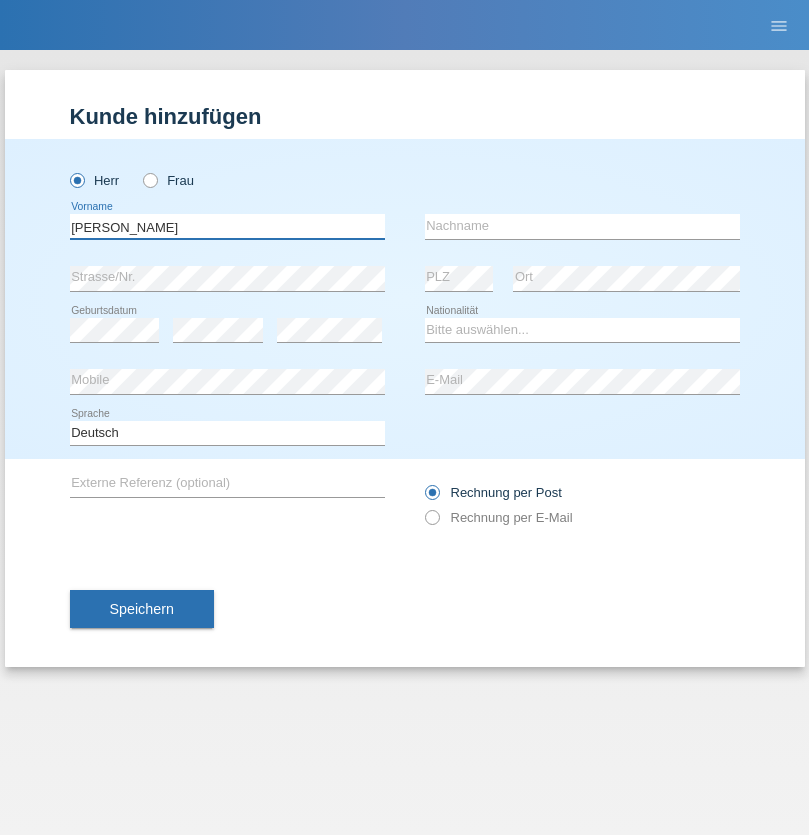 type on "Josip" 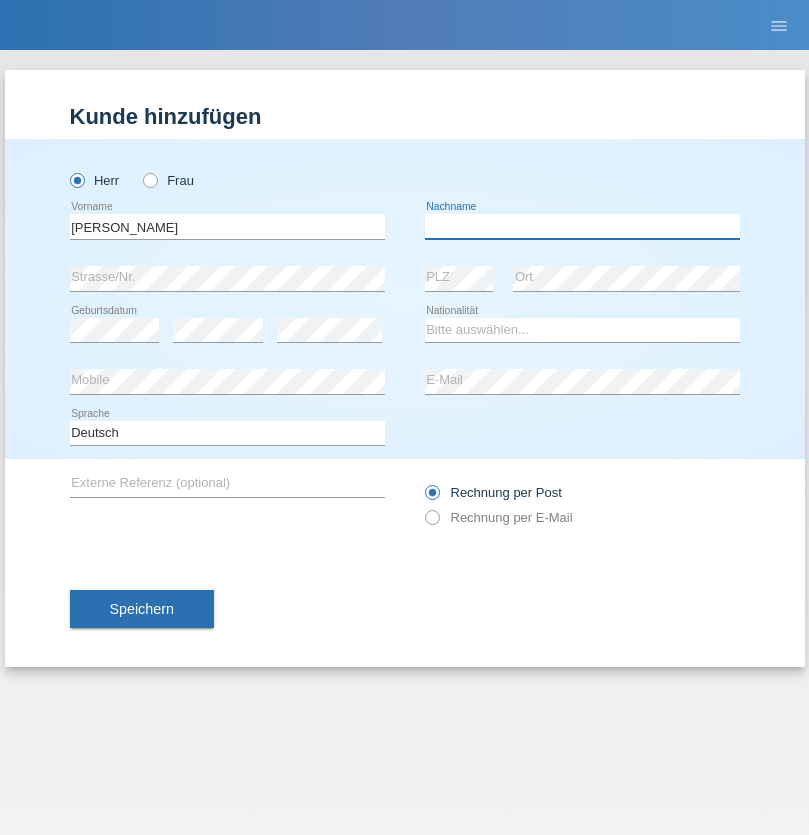 click at bounding box center [582, 226] 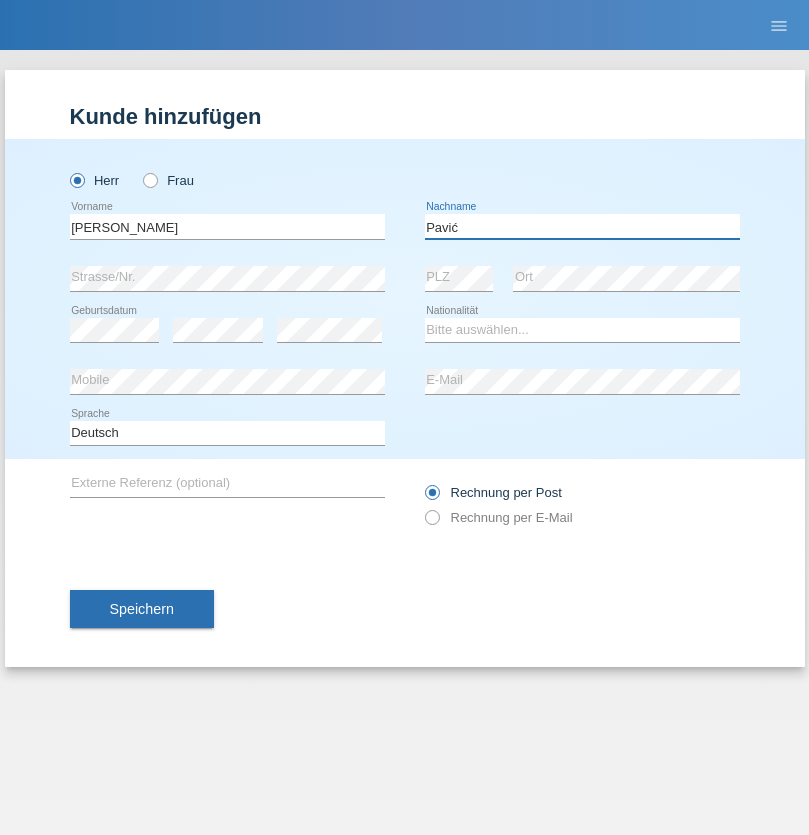 type on "Pavić" 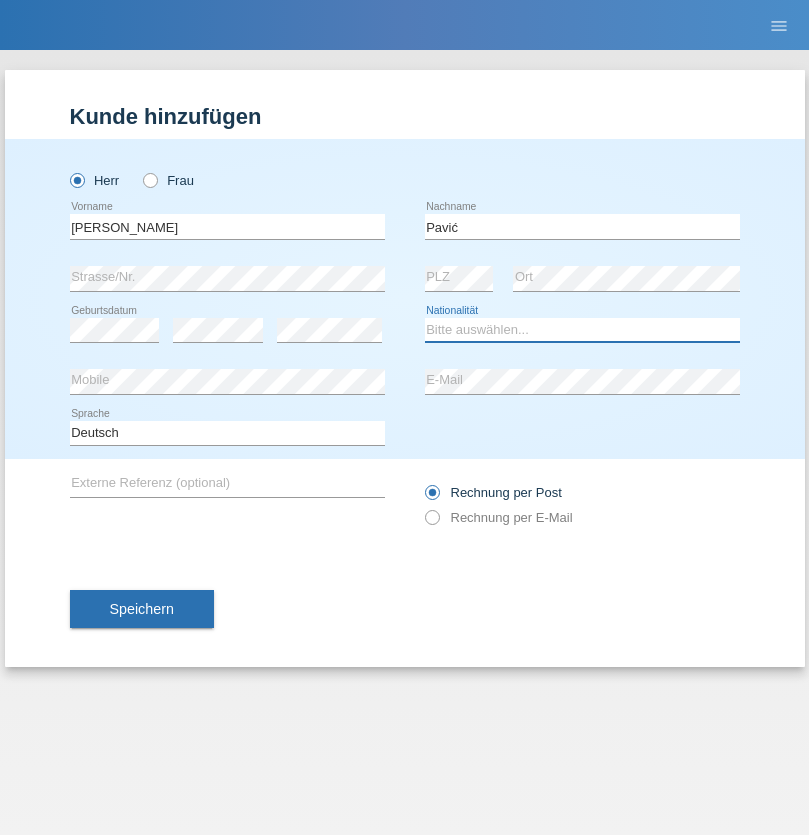select on "HR" 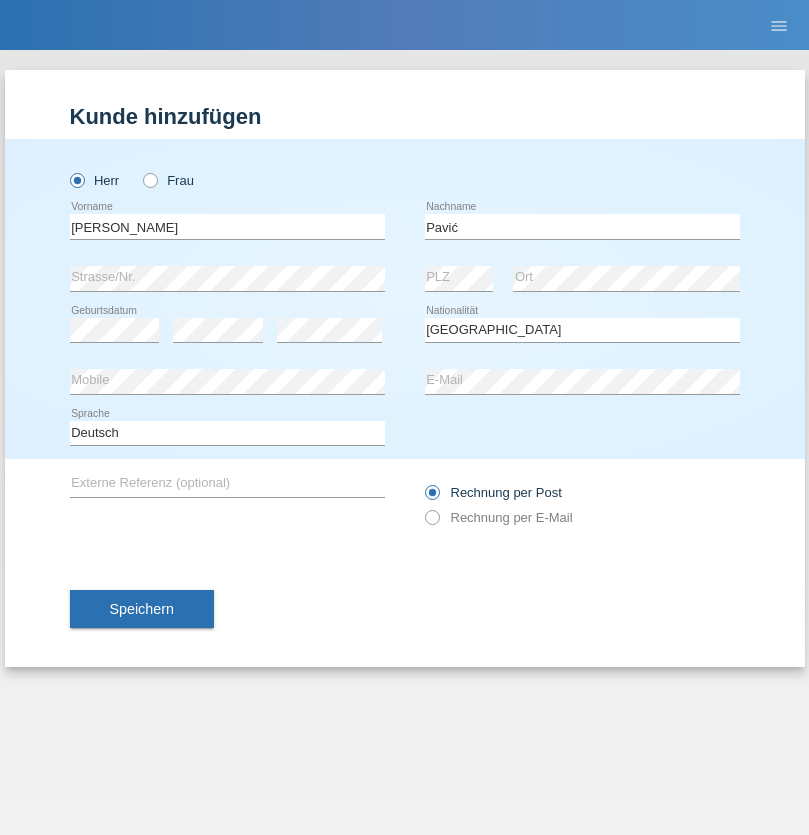 select on "C" 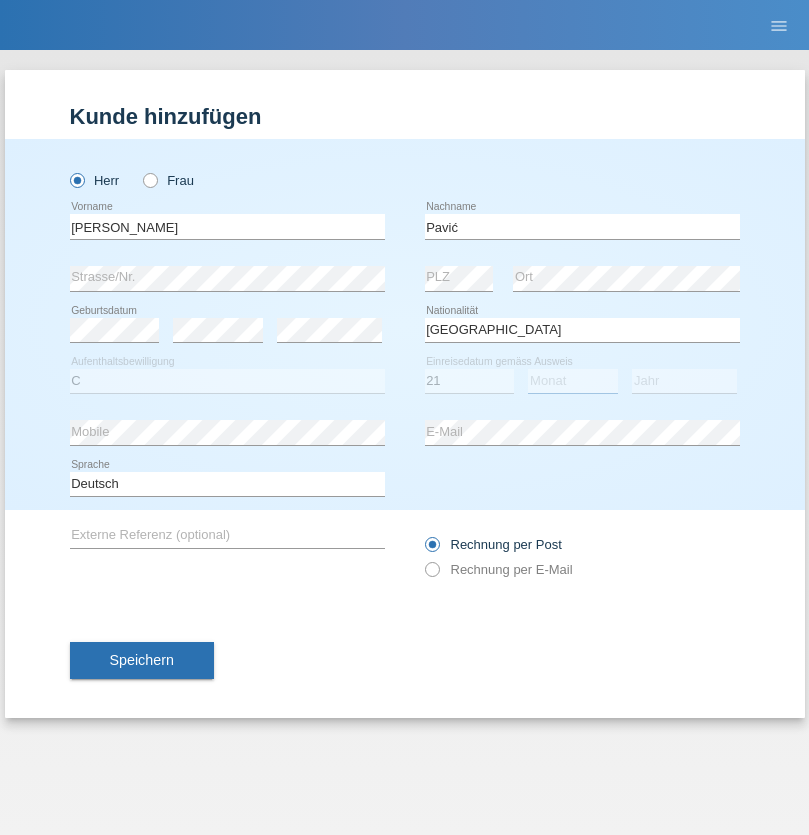 select on "04" 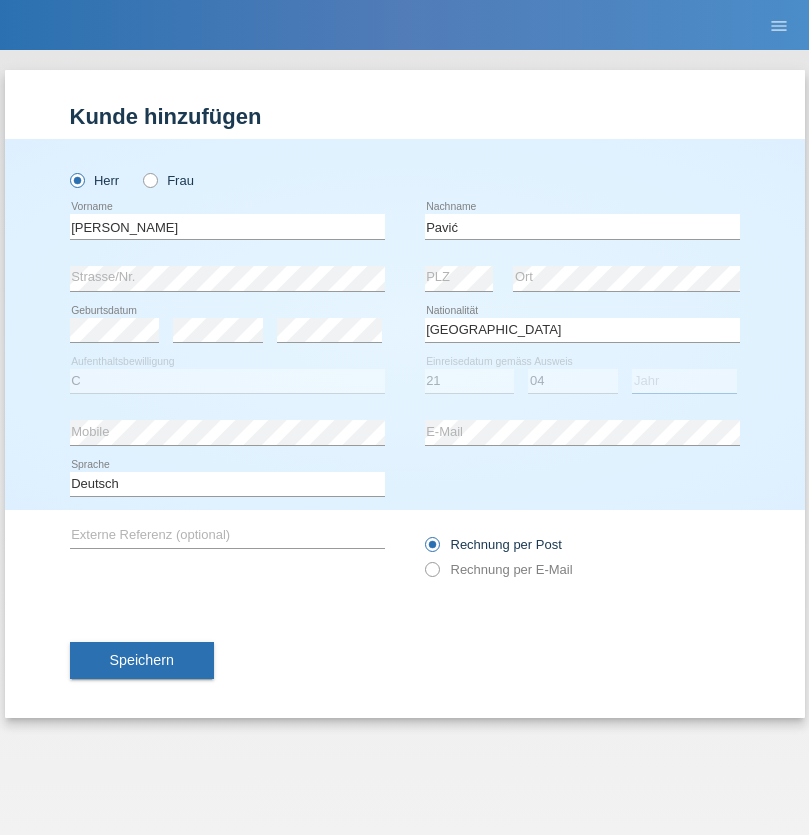select on "2006" 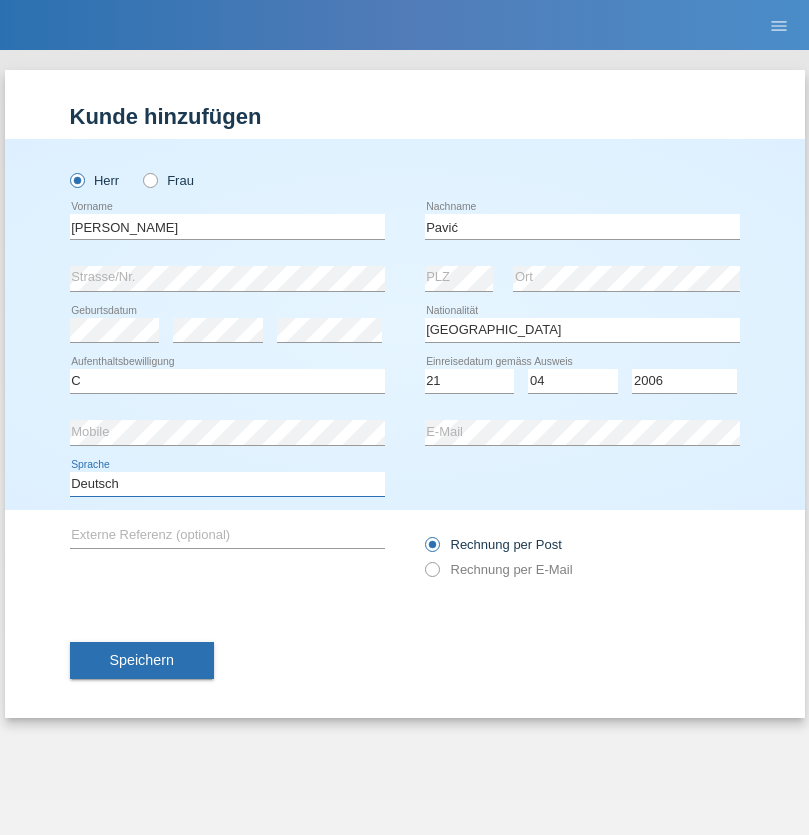 select on "en" 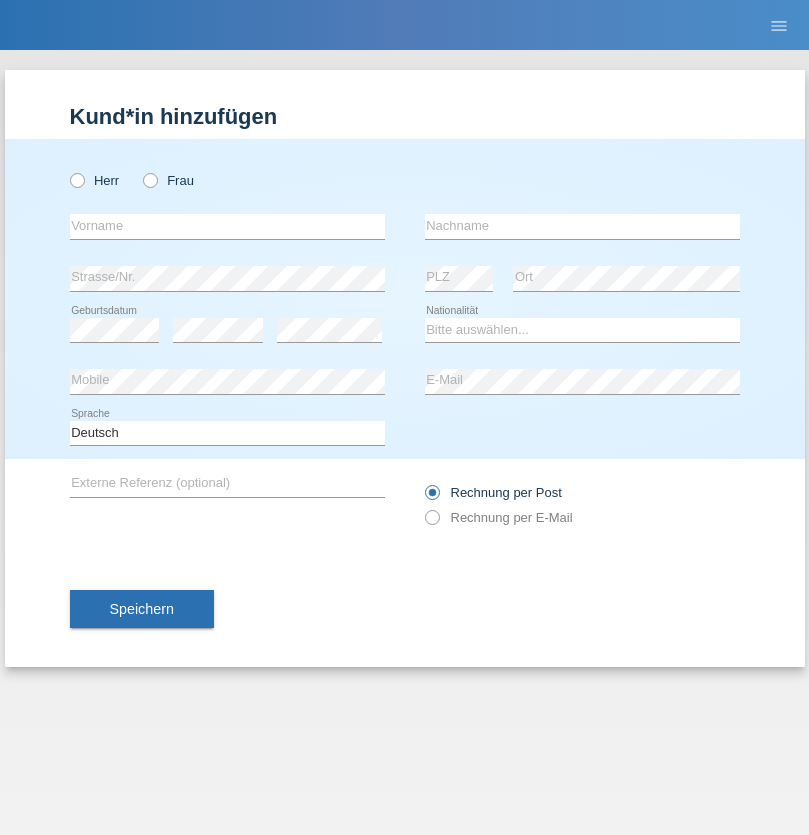 scroll, scrollTop: 0, scrollLeft: 0, axis: both 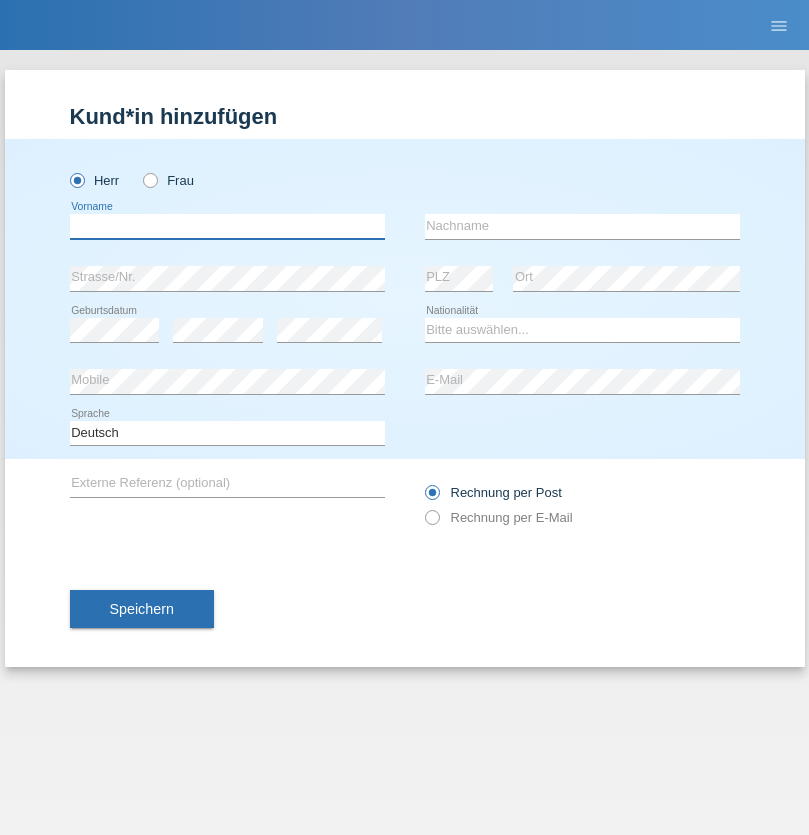 click at bounding box center [227, 226] 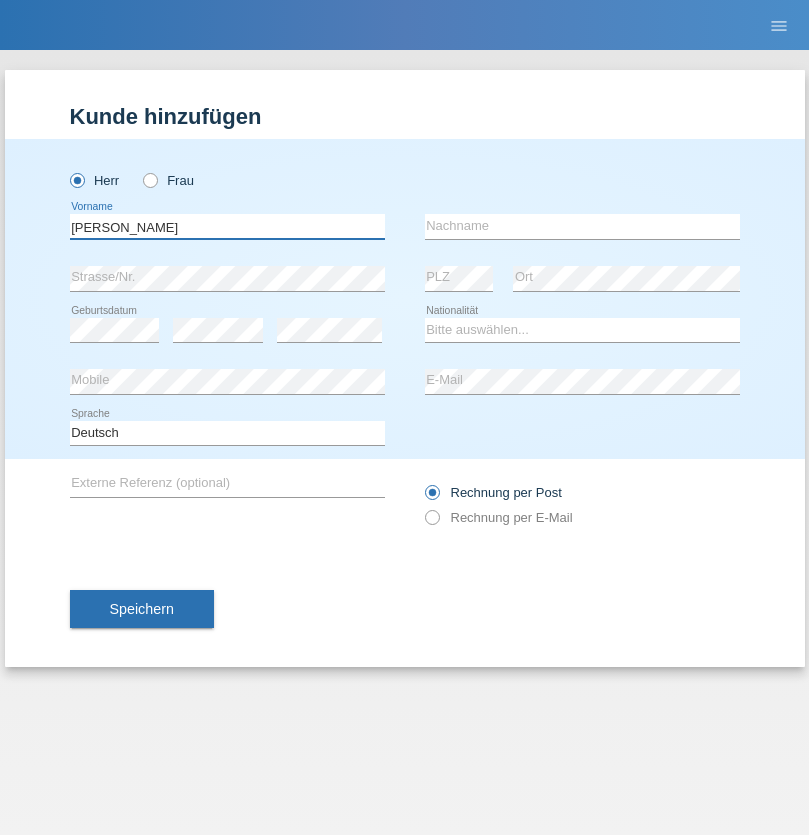 type on "[PERSON_NAME]" 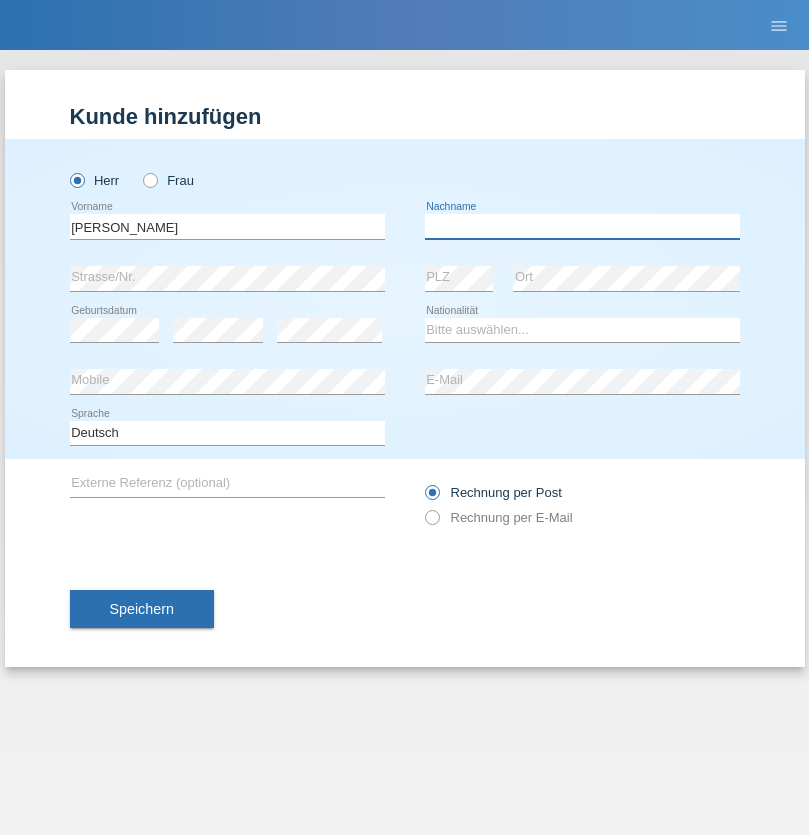 click at bounding box center [582, 226] 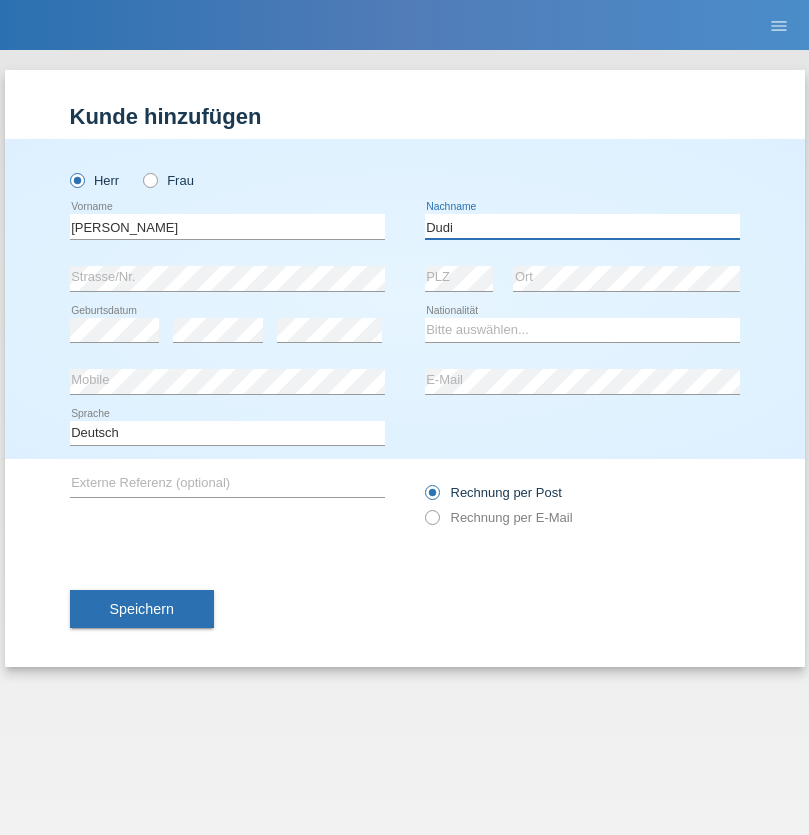 type on "Dudi" 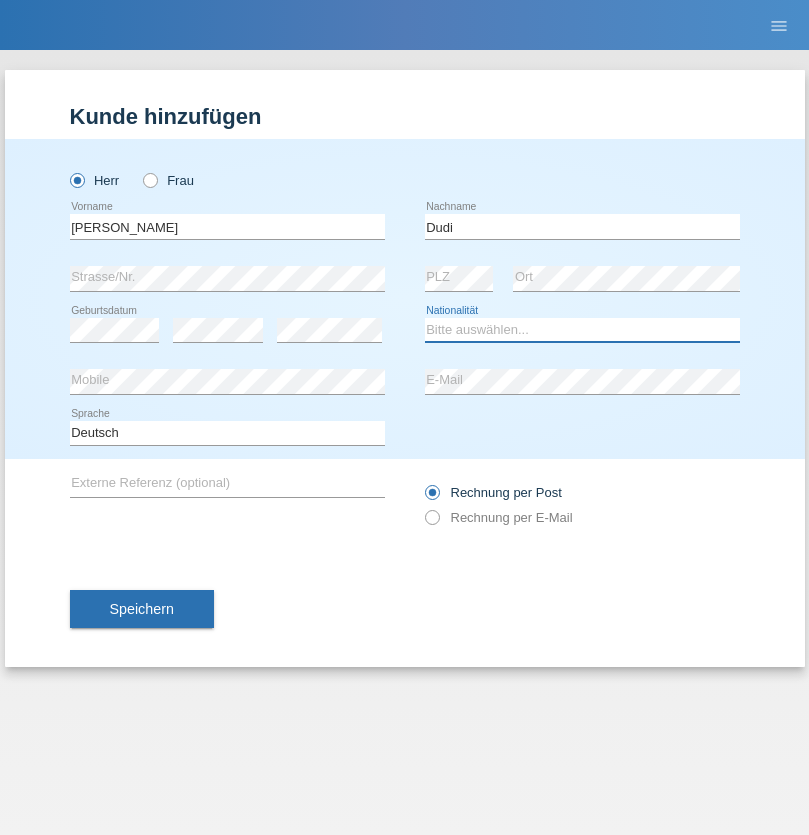 select on "SK" 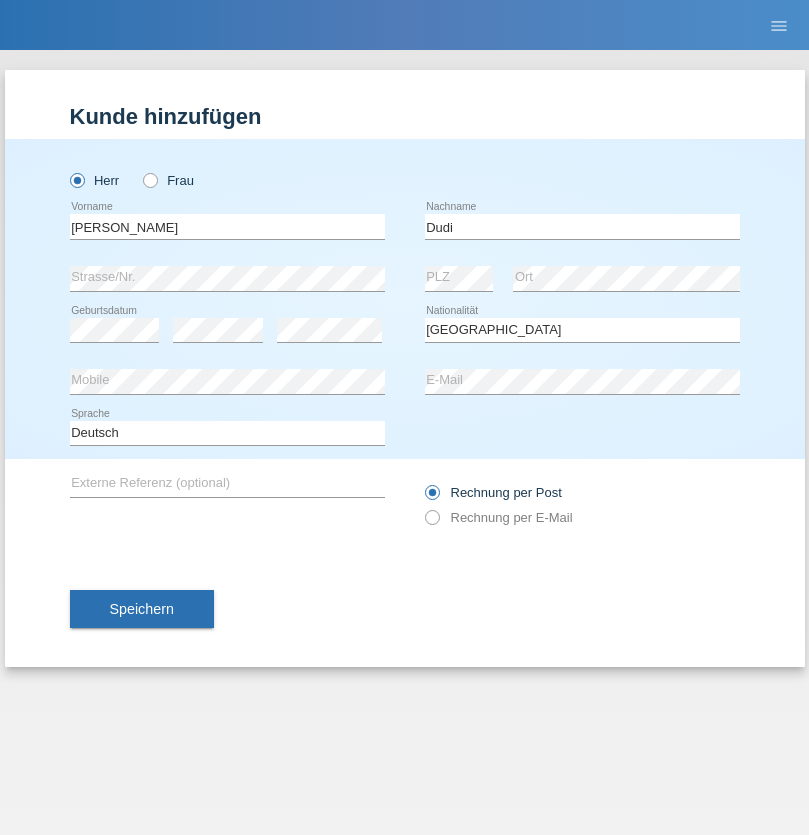 select on "C" 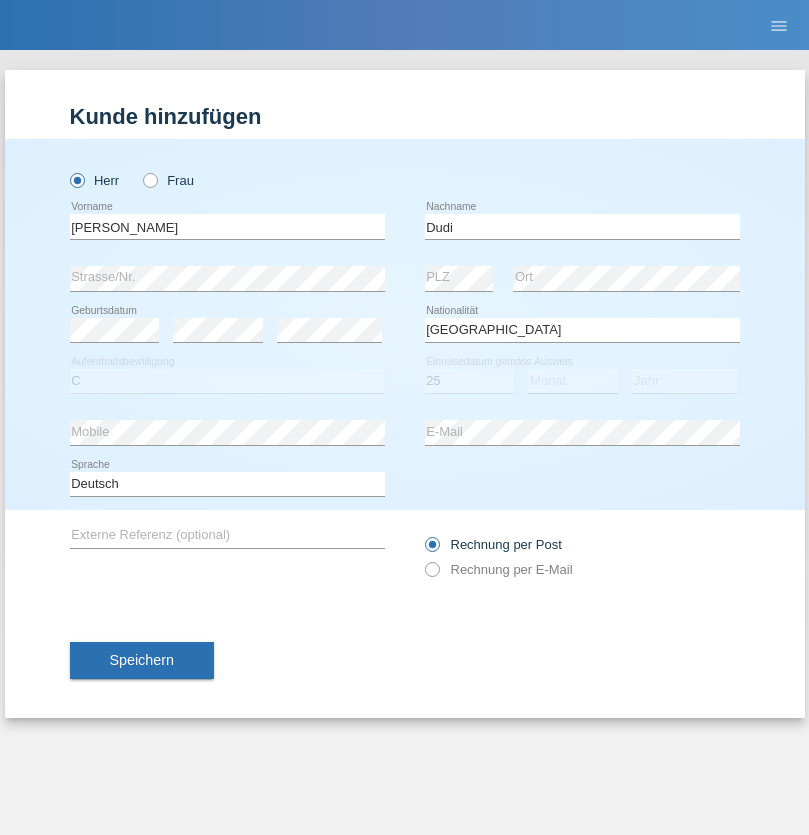 select on "05" 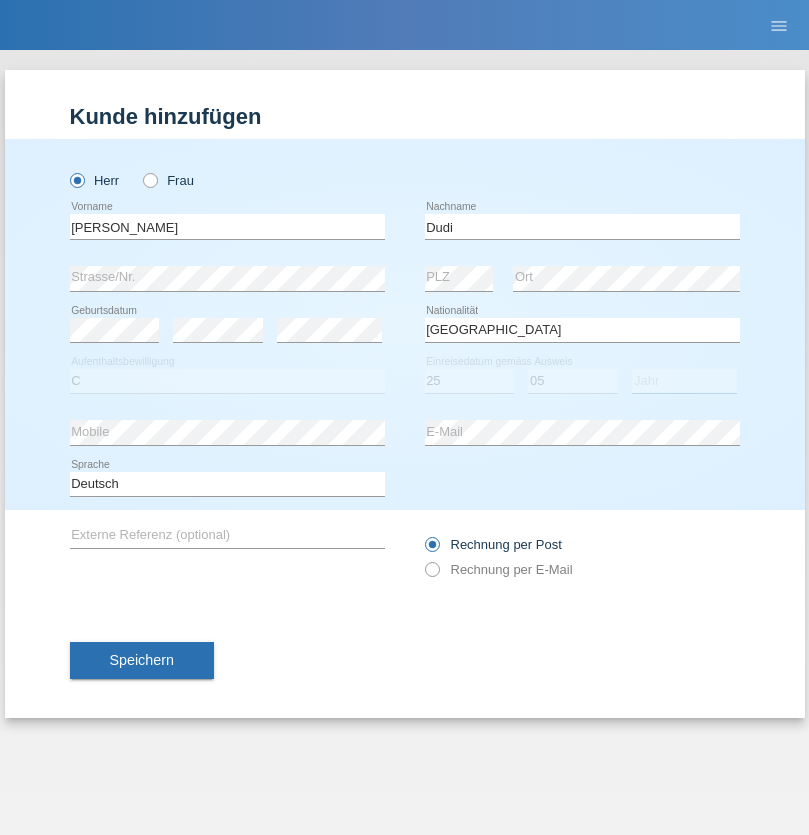 select on "2021" 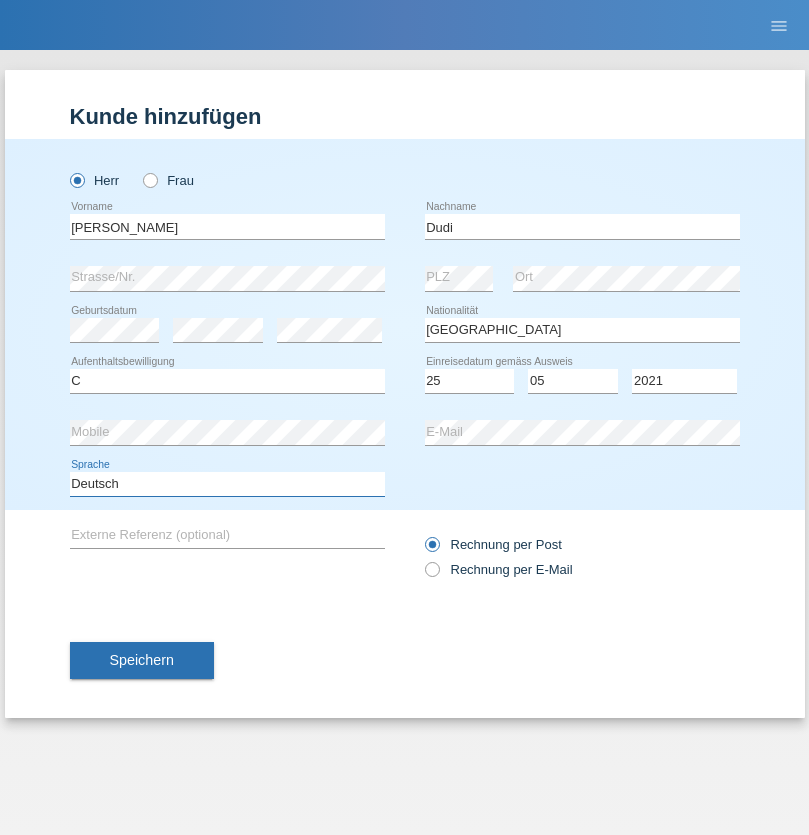 select on "en" 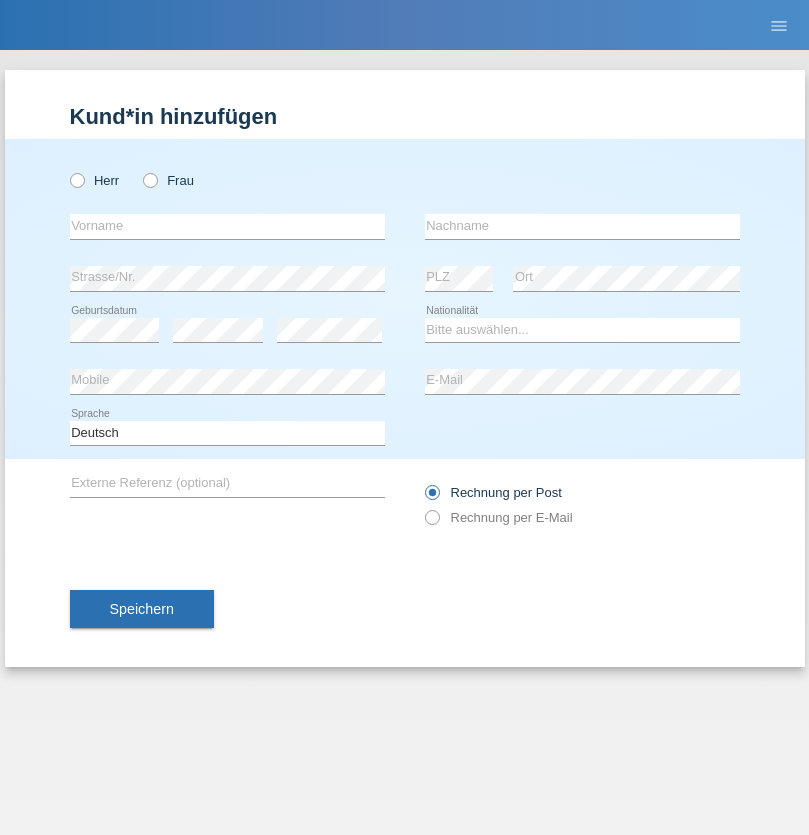 scroll, scrollTop: 0, scrollLeft: 0, axis: both 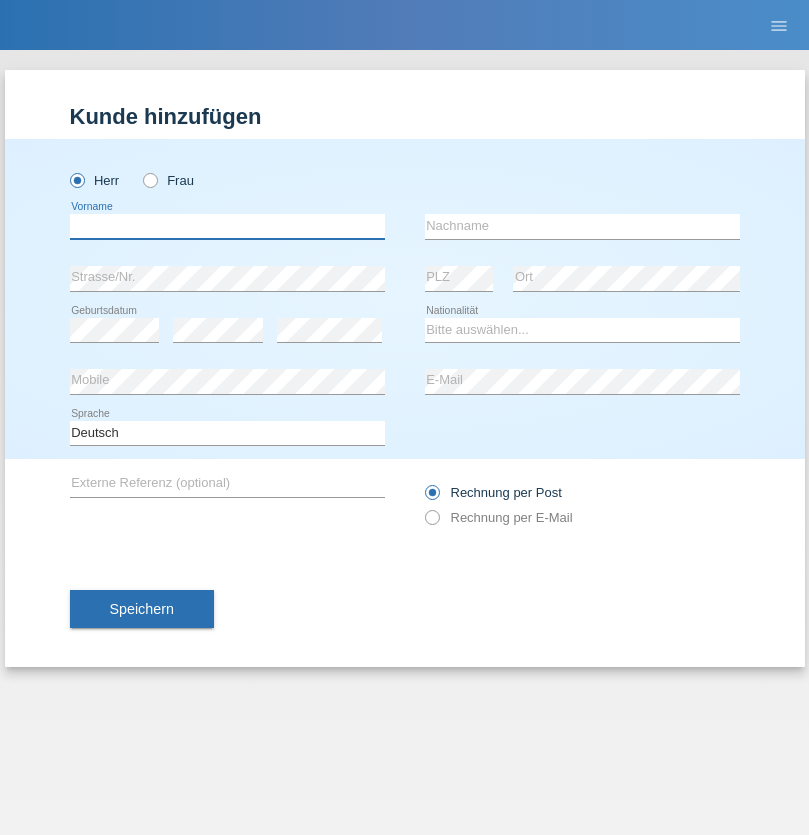 click at bounding box center (227, 226) 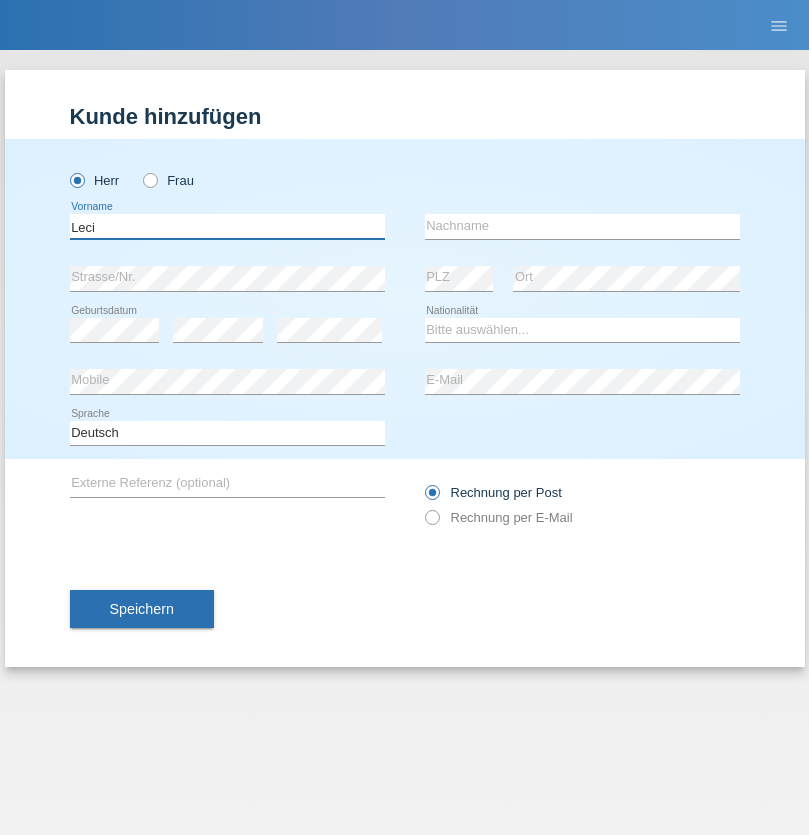 type on "Leci" 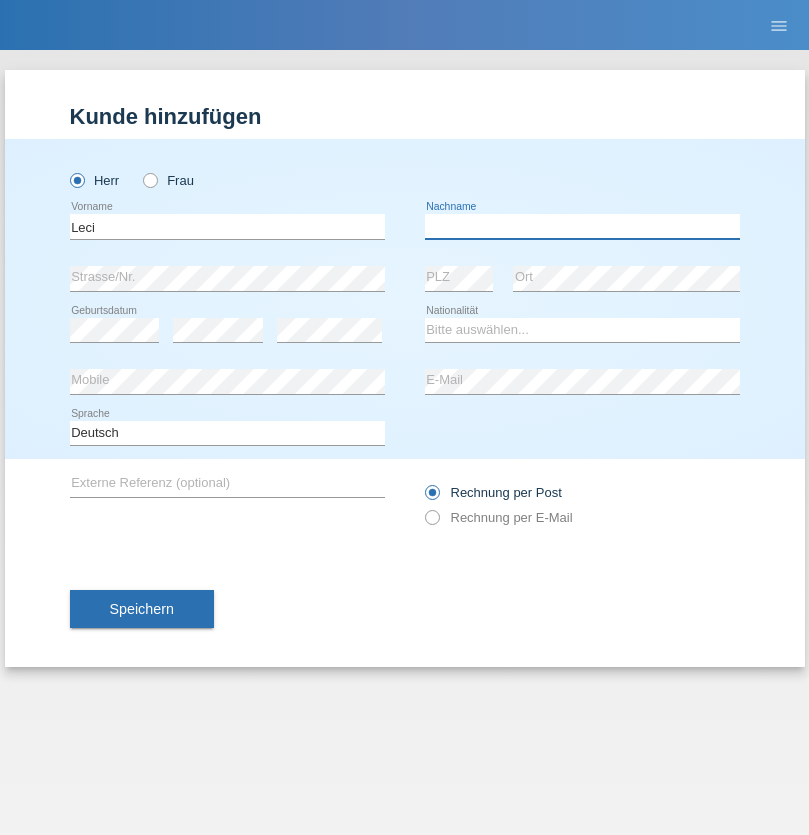 click at bounding box center [582, 226] 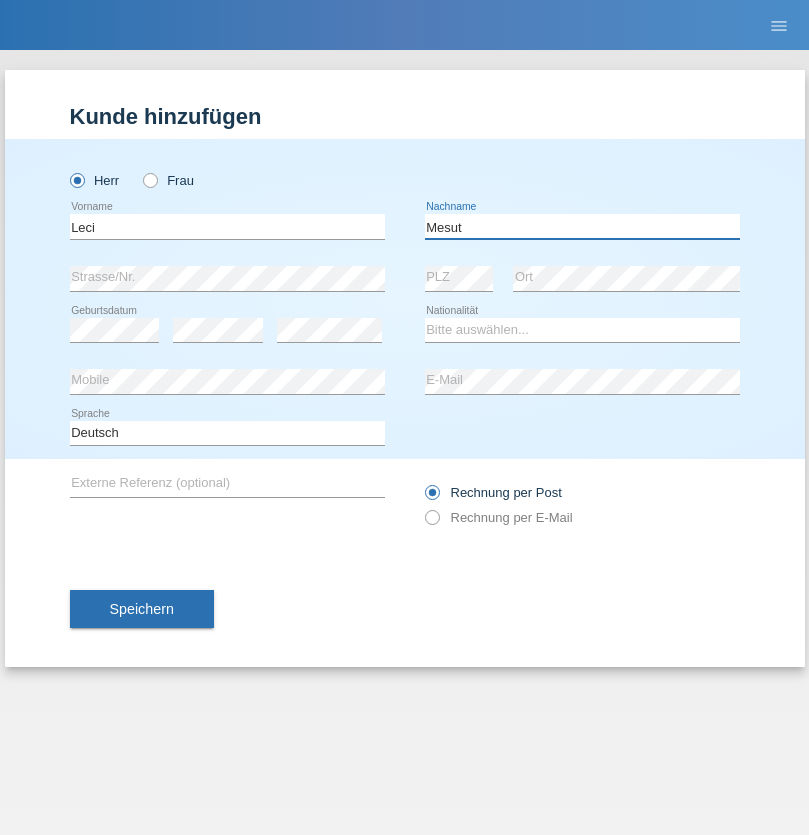 type on "Mesut" 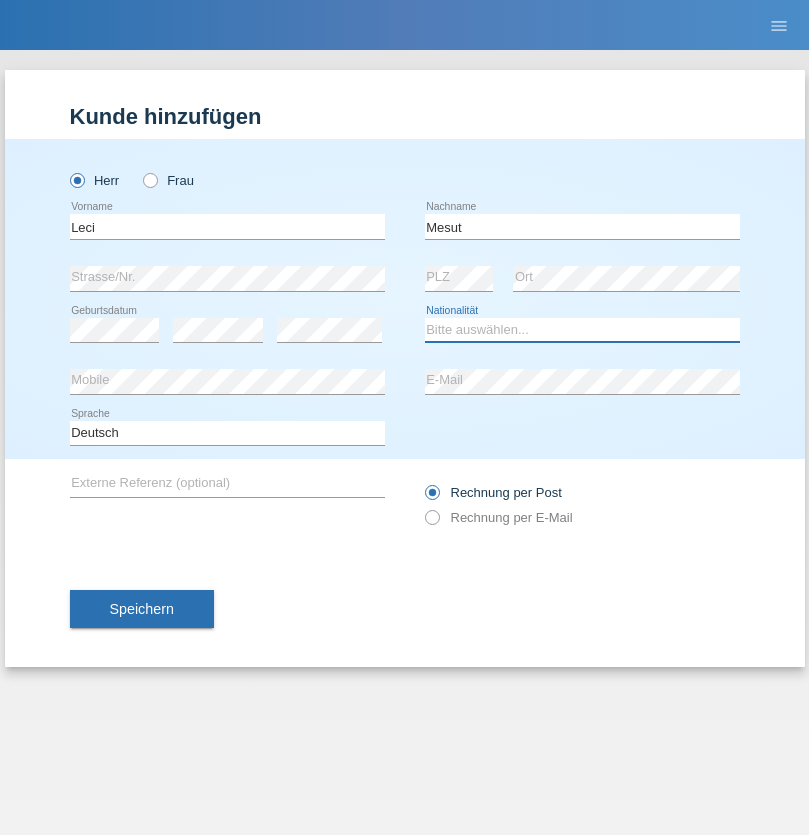 select on "XK" 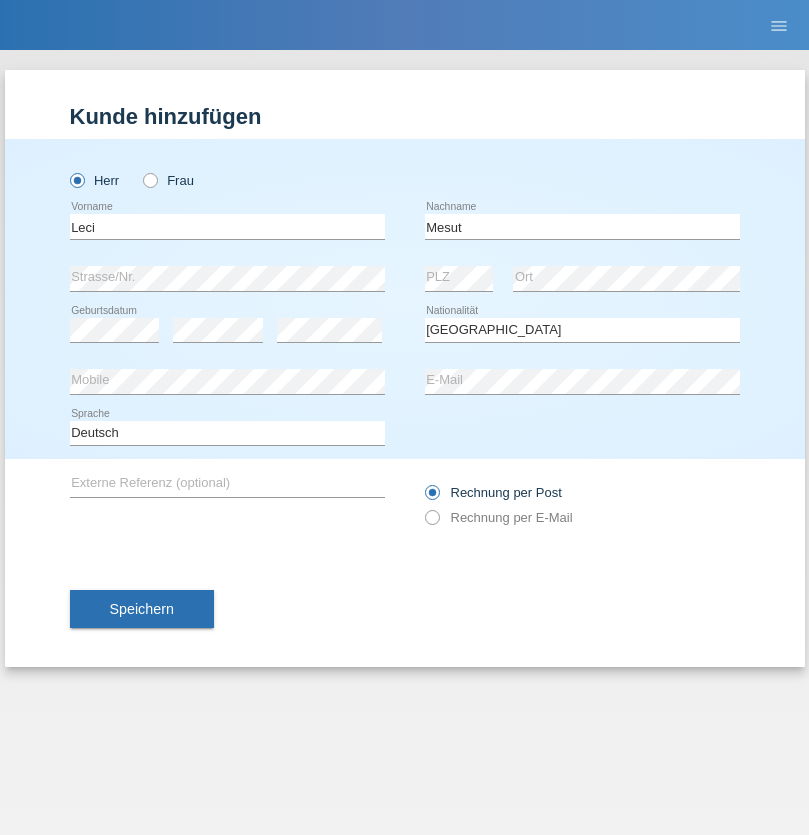 select on "C" 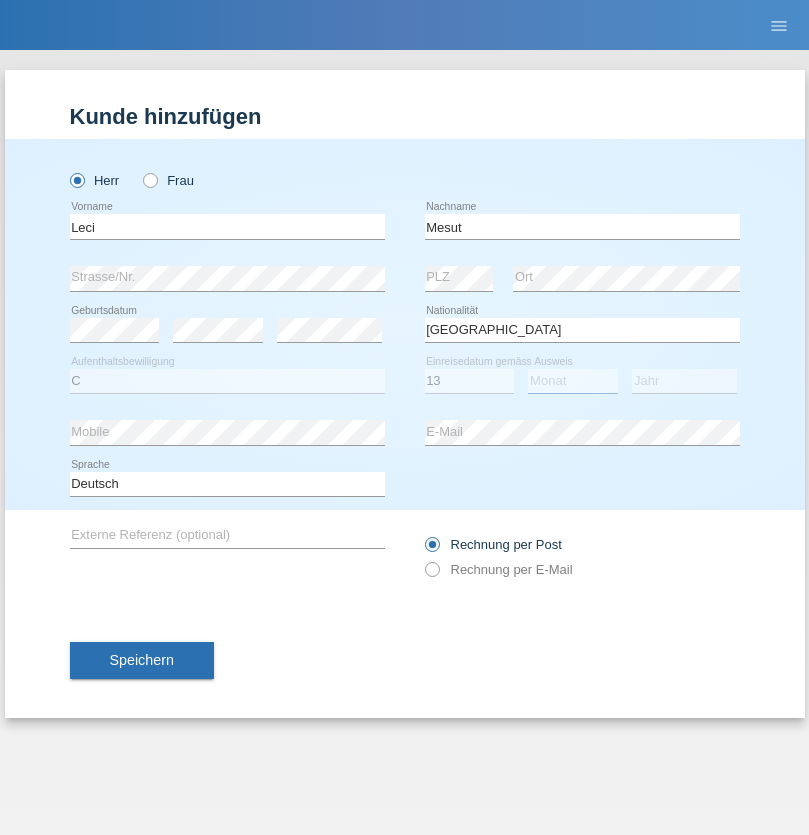 select on "07" 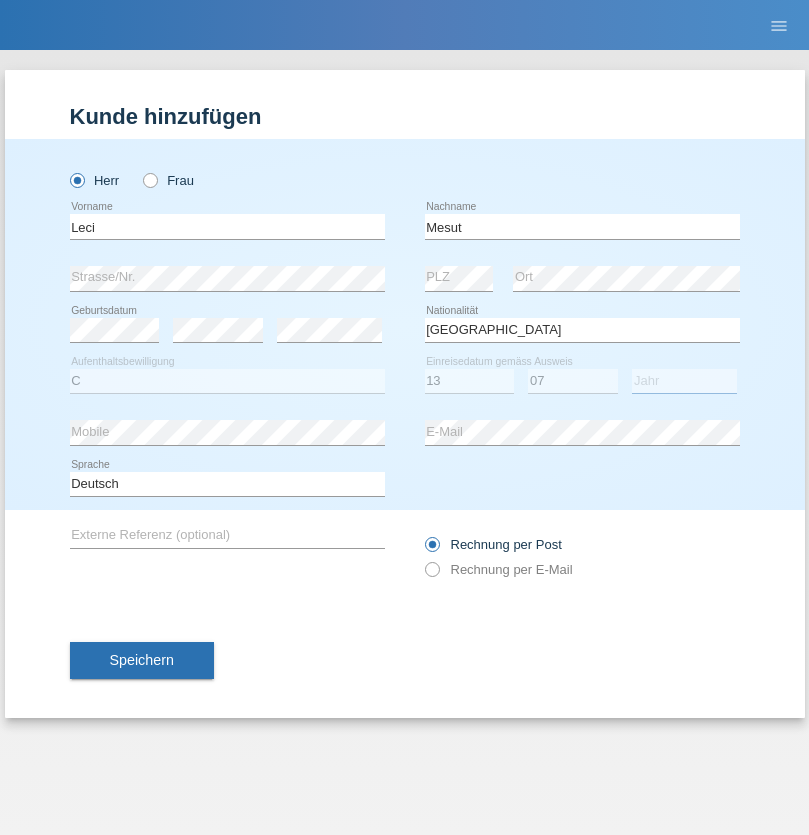 select on "2021" 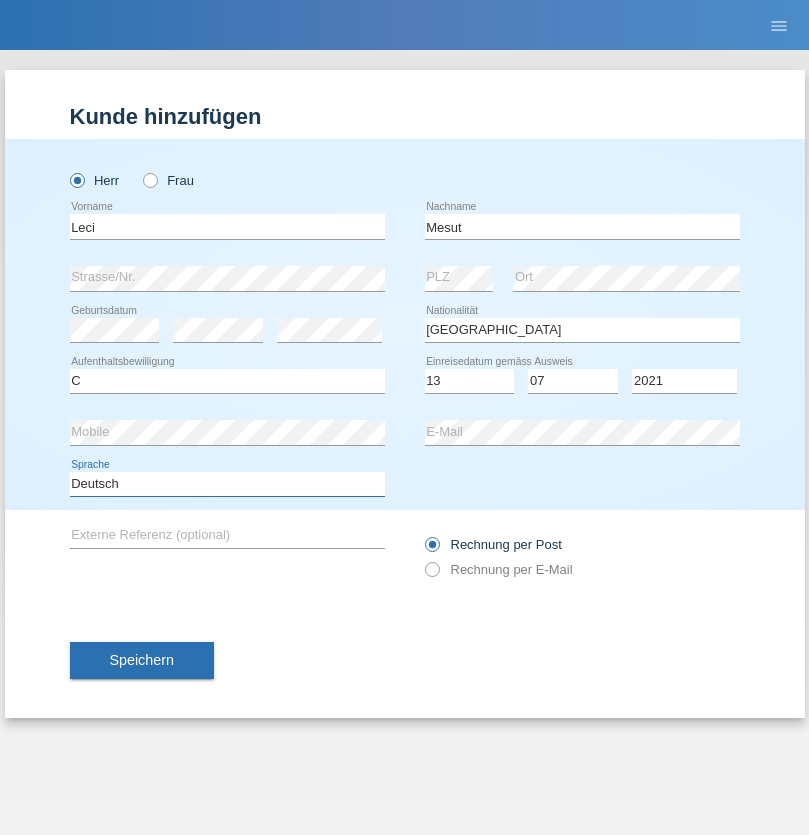 select on "en" 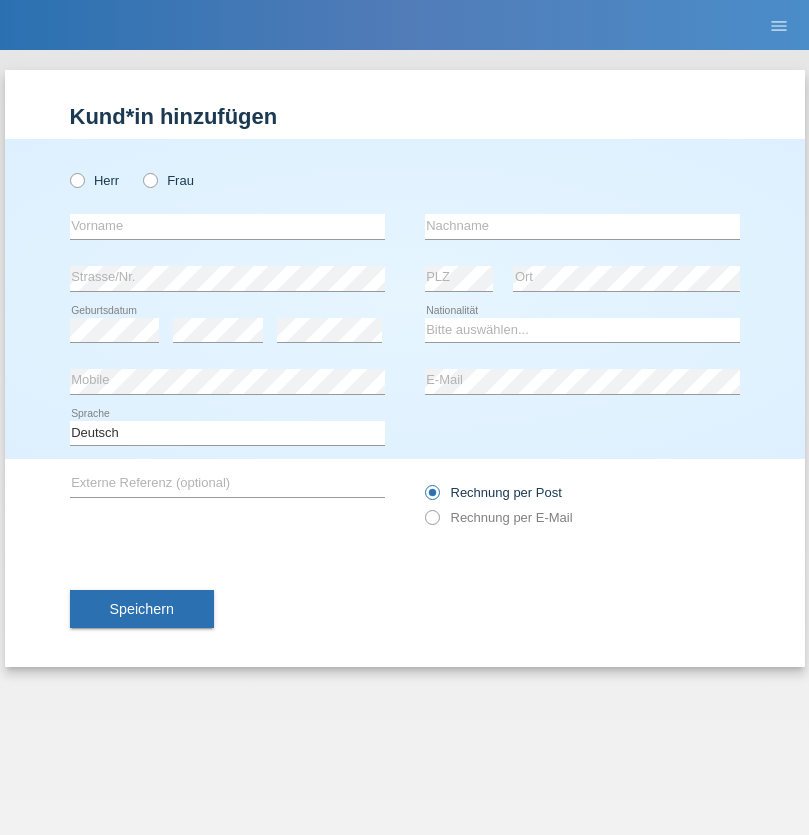 scroll, scrollTop: 0, scrollLeft: 0, axis: both 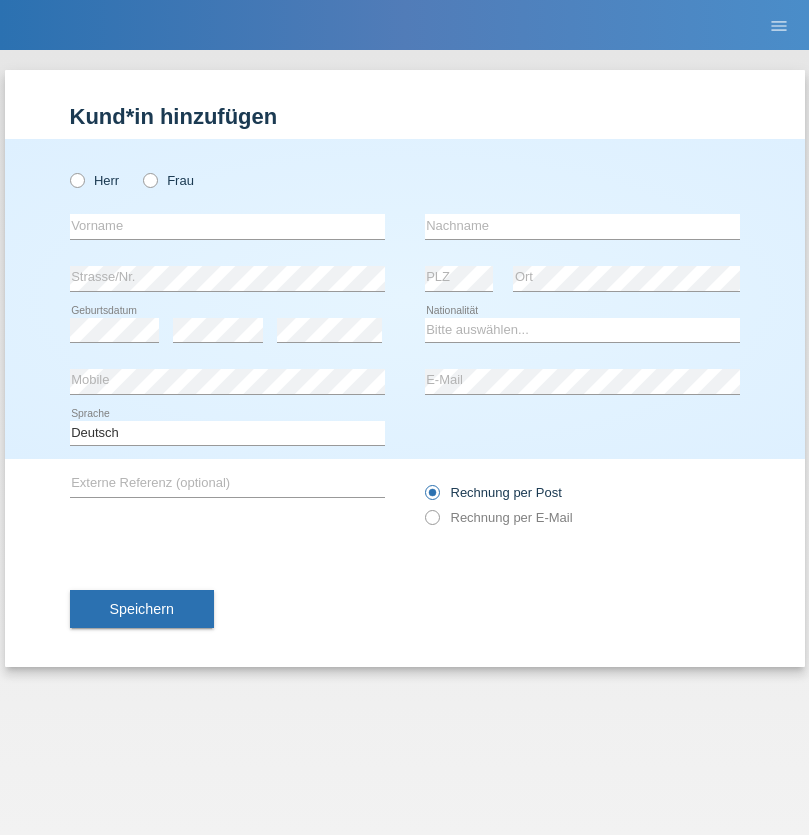 radio on "true" 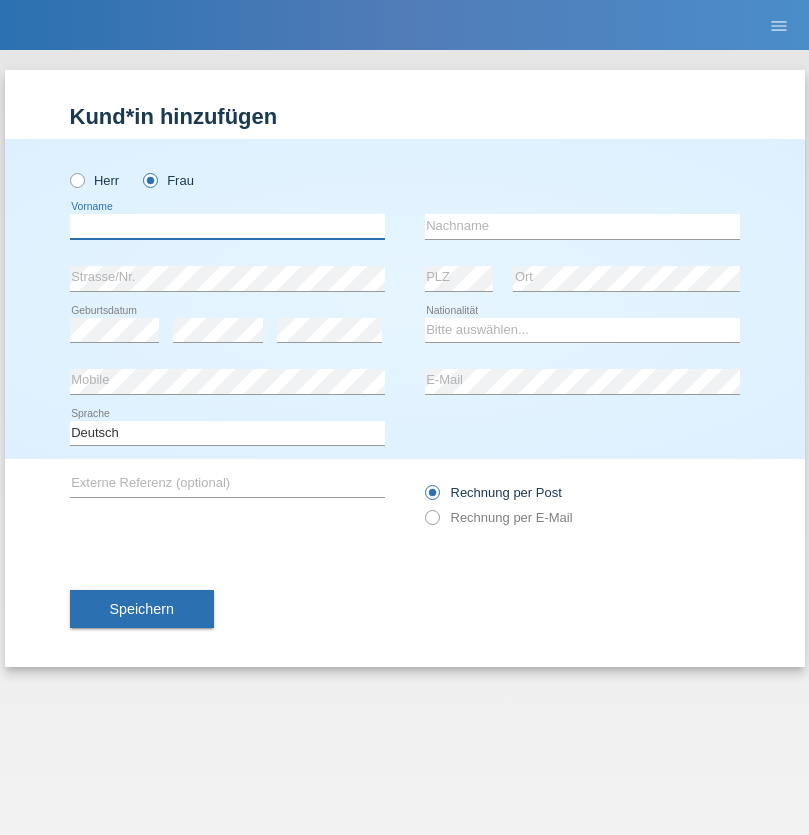 click at bounding box center (227, 226) 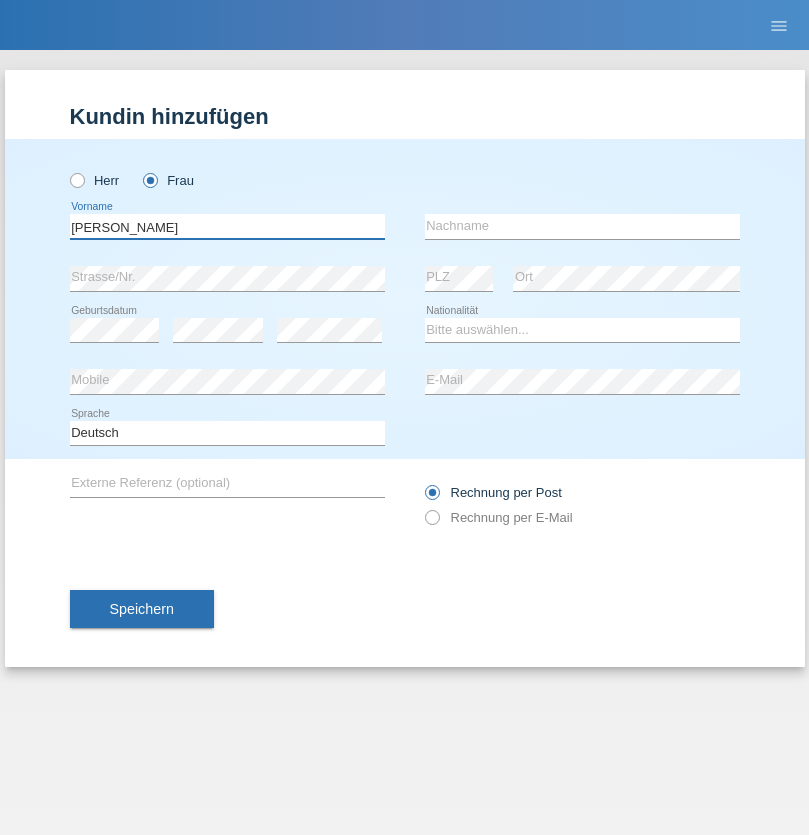 type on "[PERSON_NAME]" 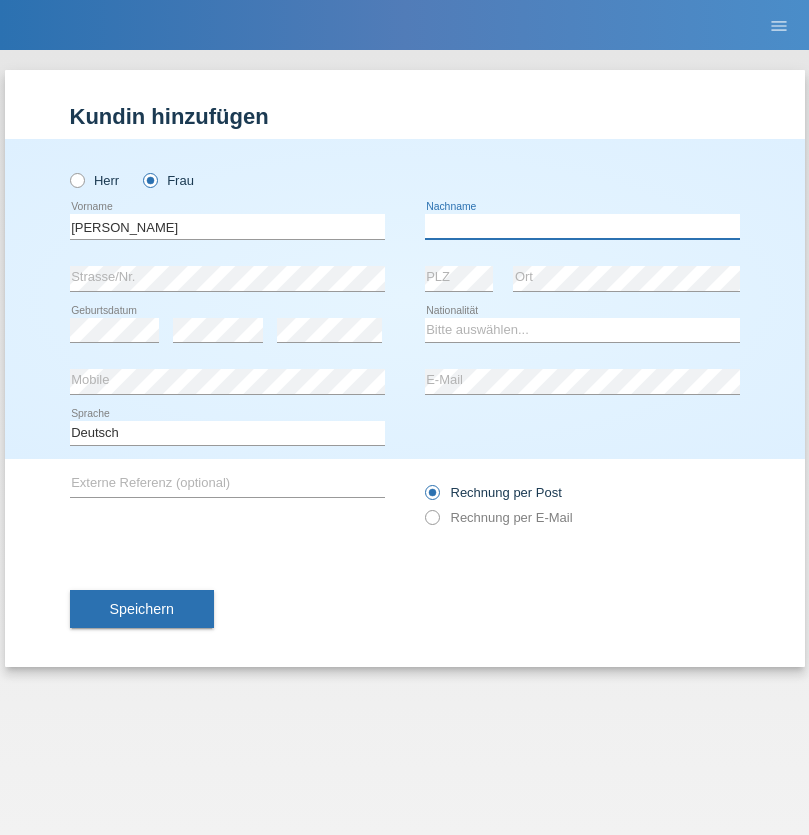 click at bounding box center [582, 226] 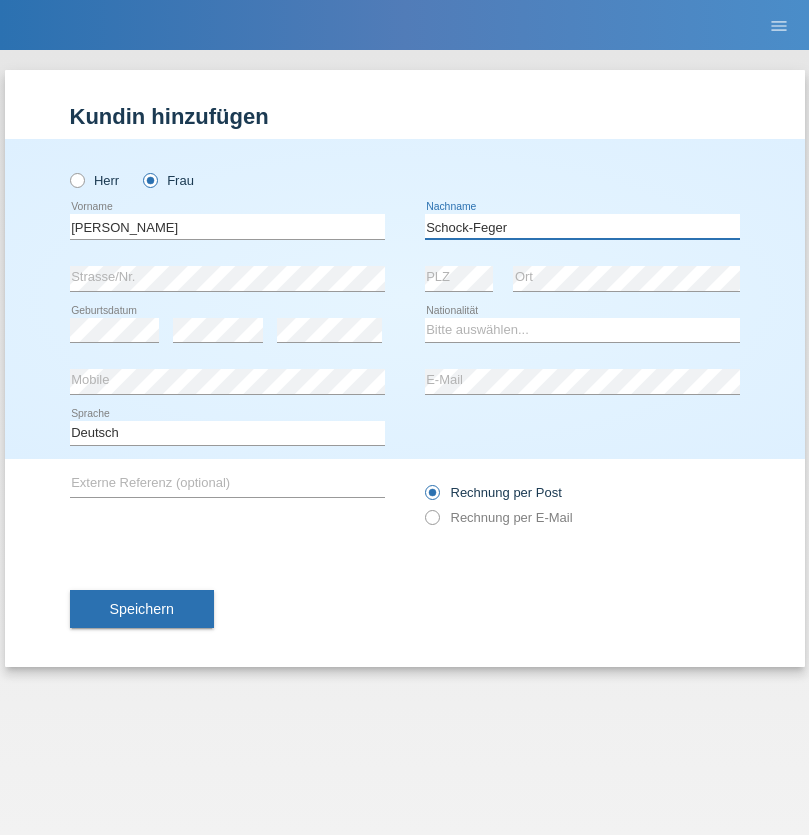 type on "Schock-Feger" 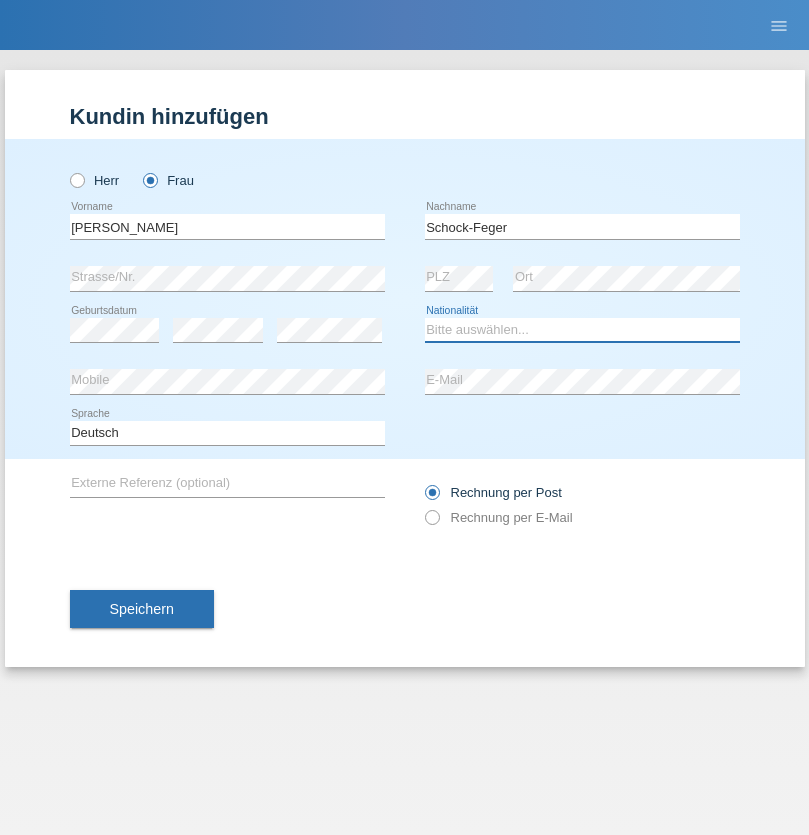 select on "CH" 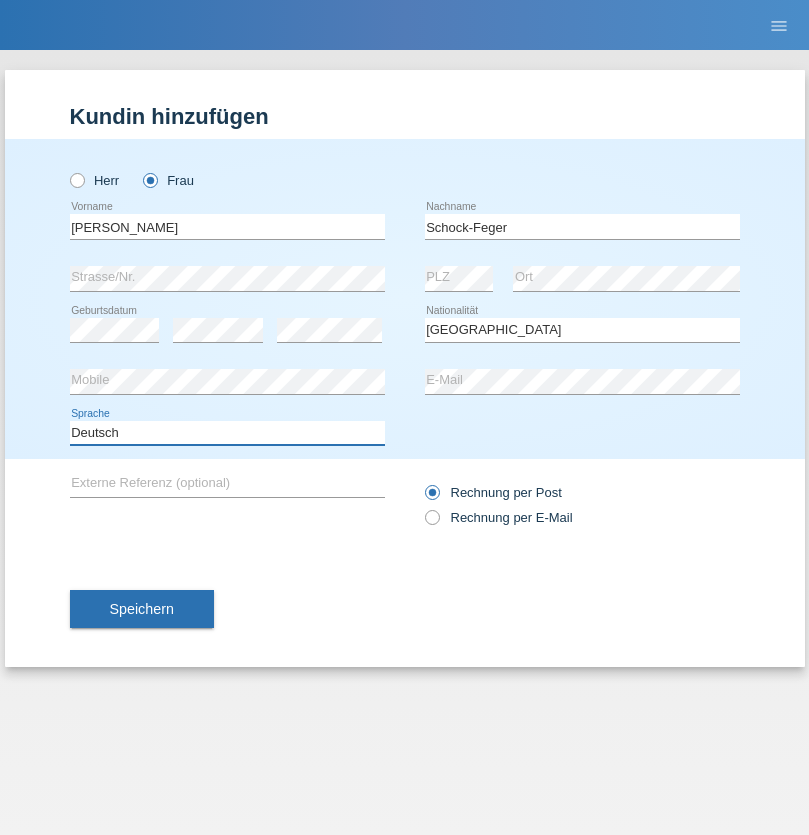 select on "en" 